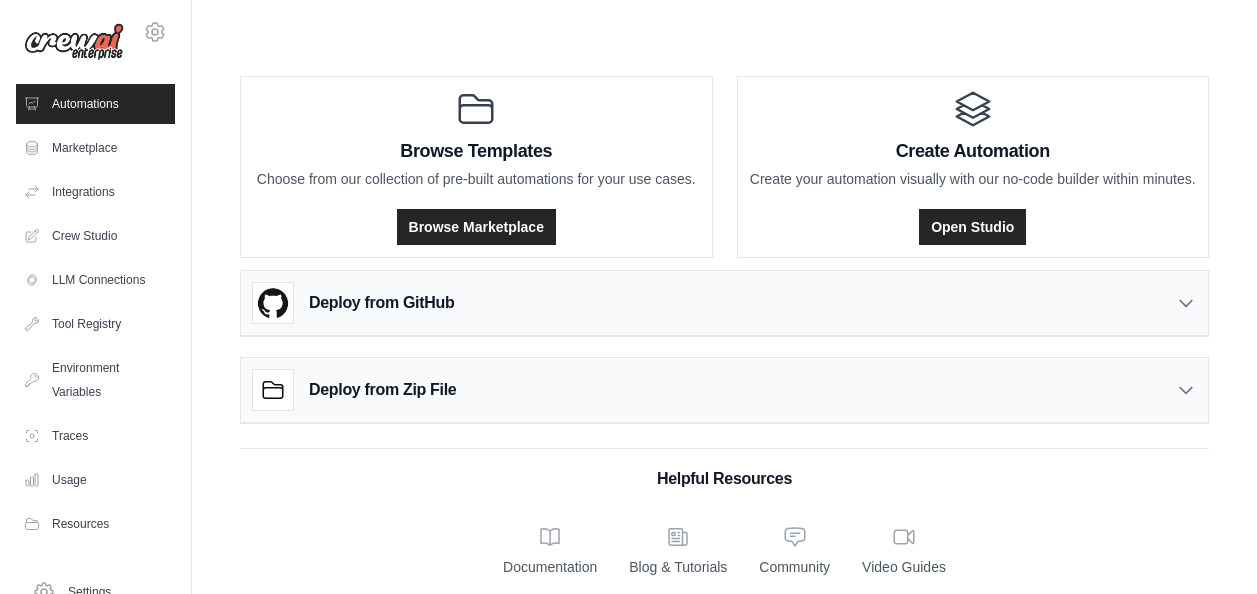 scroll, scrollTop: 0, scrollLeft: 0, axis: both 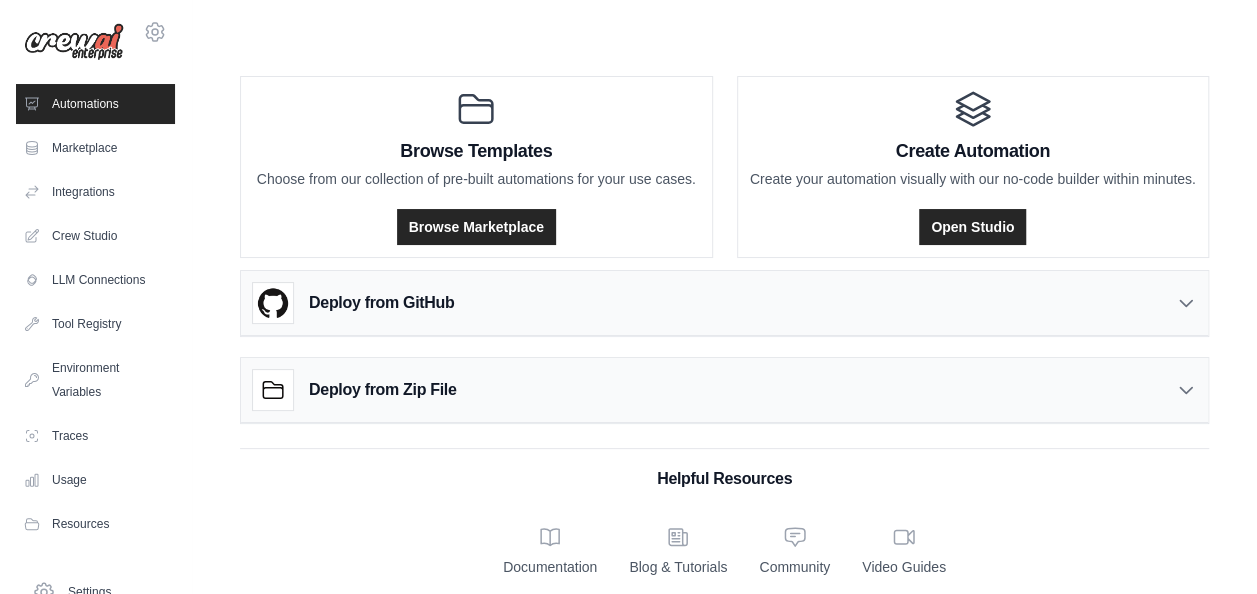 click 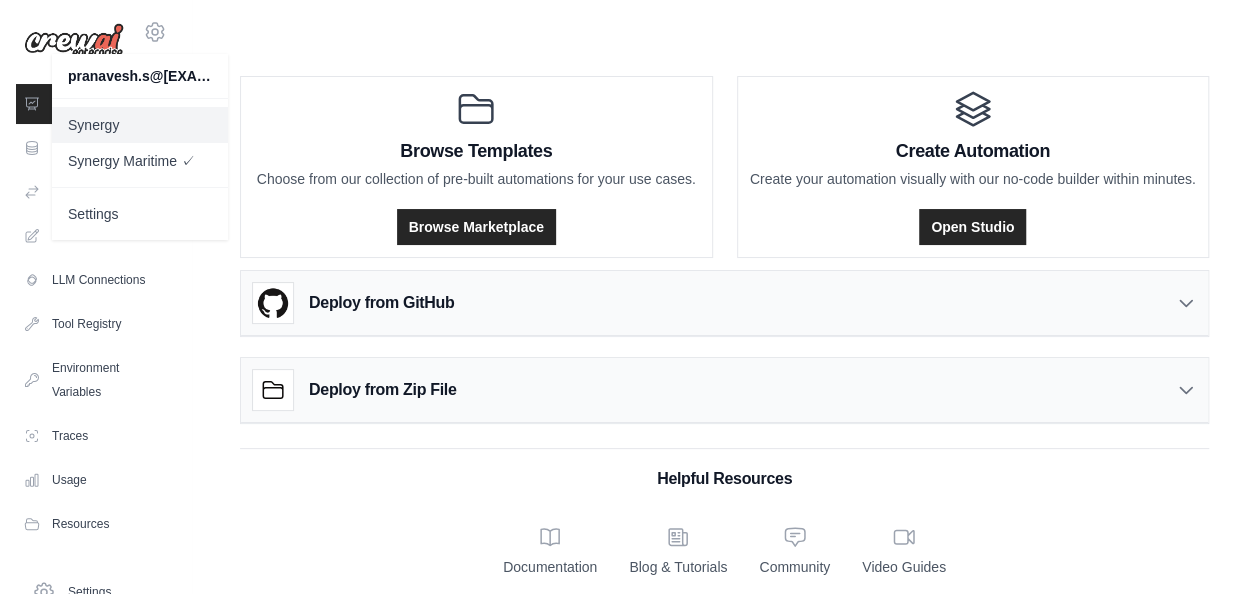 click on "Synergy" at bounding box center [140, 125] 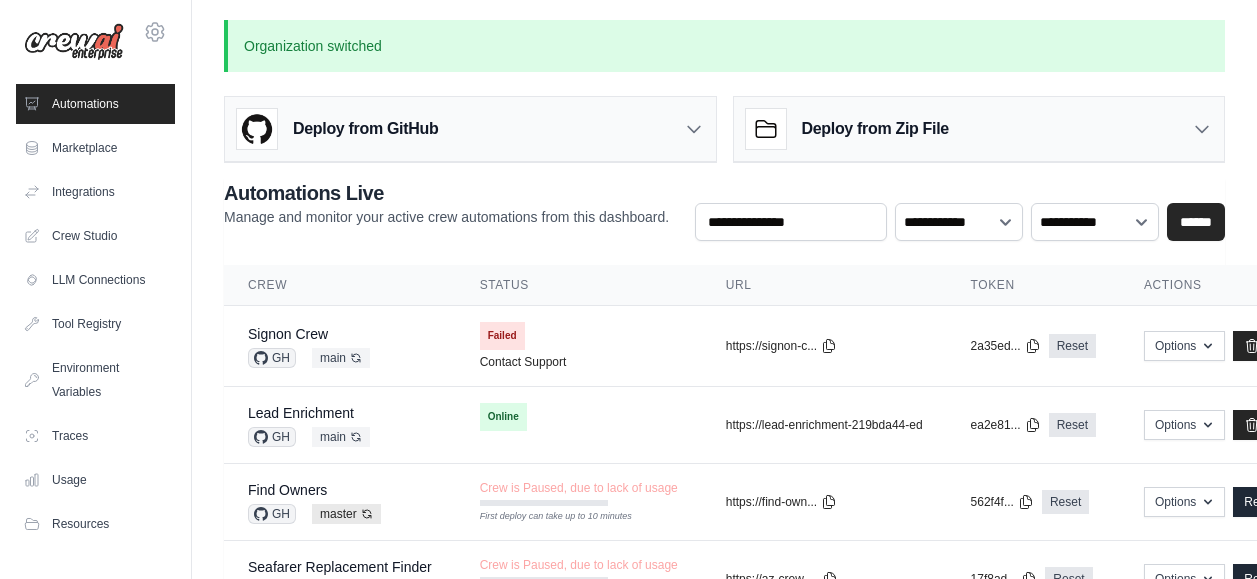 scroll, scrollTop: 0, scrollLeft: 0, axis: both 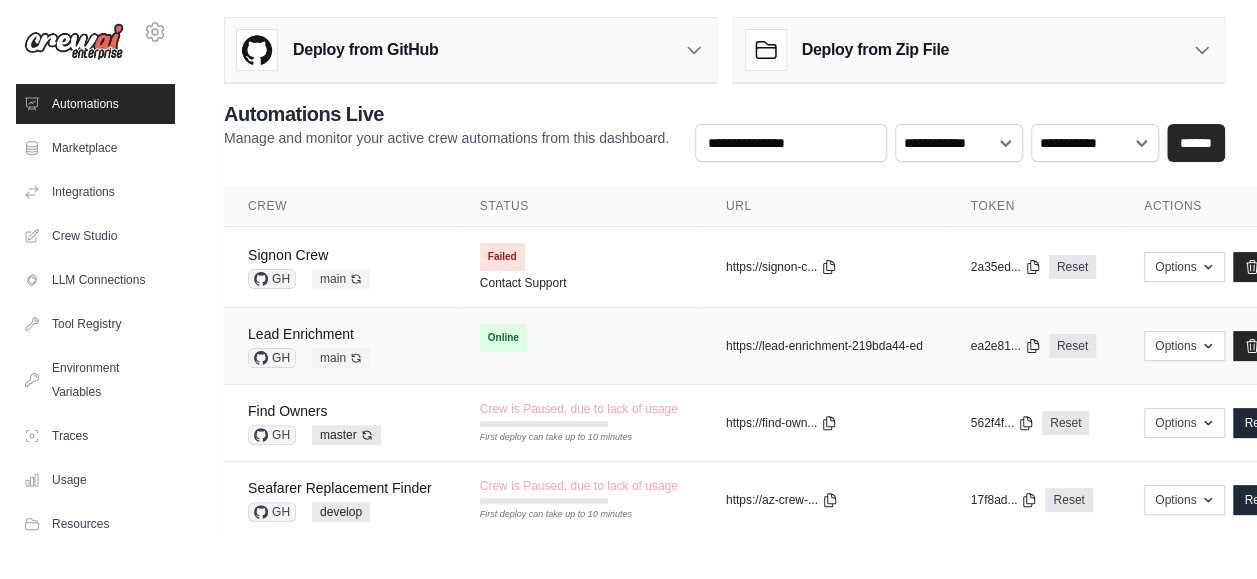 click on "Lead Enrichment
GH
main
Auto-deploy enabled" at bounding box center [340, 346] 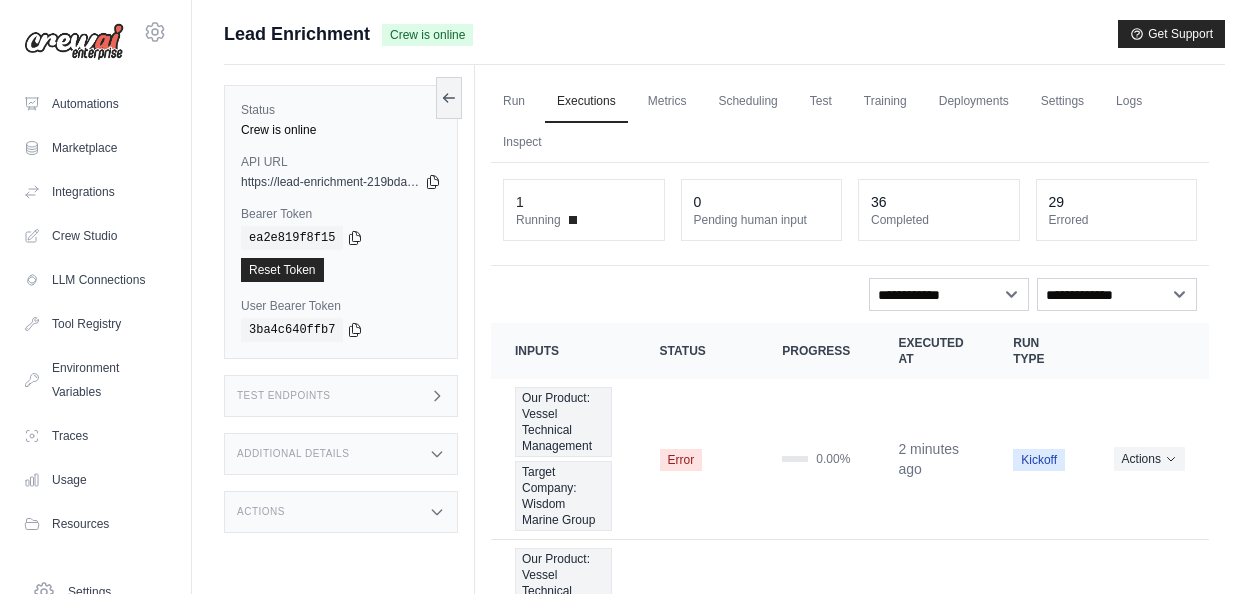 scroll, scrollTop: 0, scrollLeft: 0, axis: both 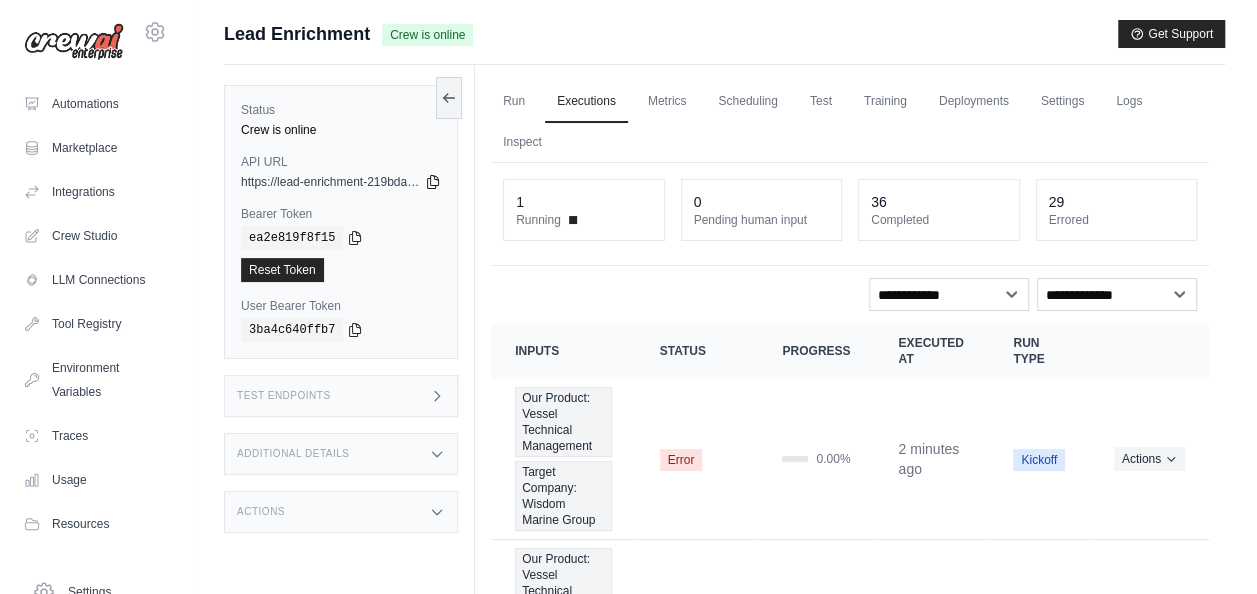click 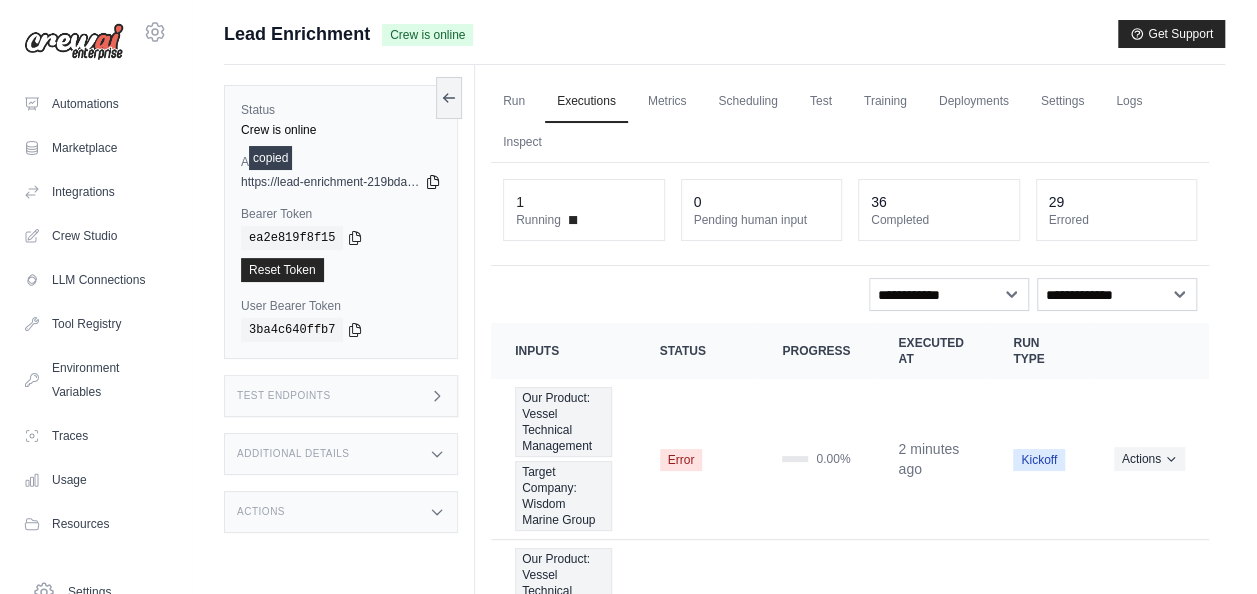 type 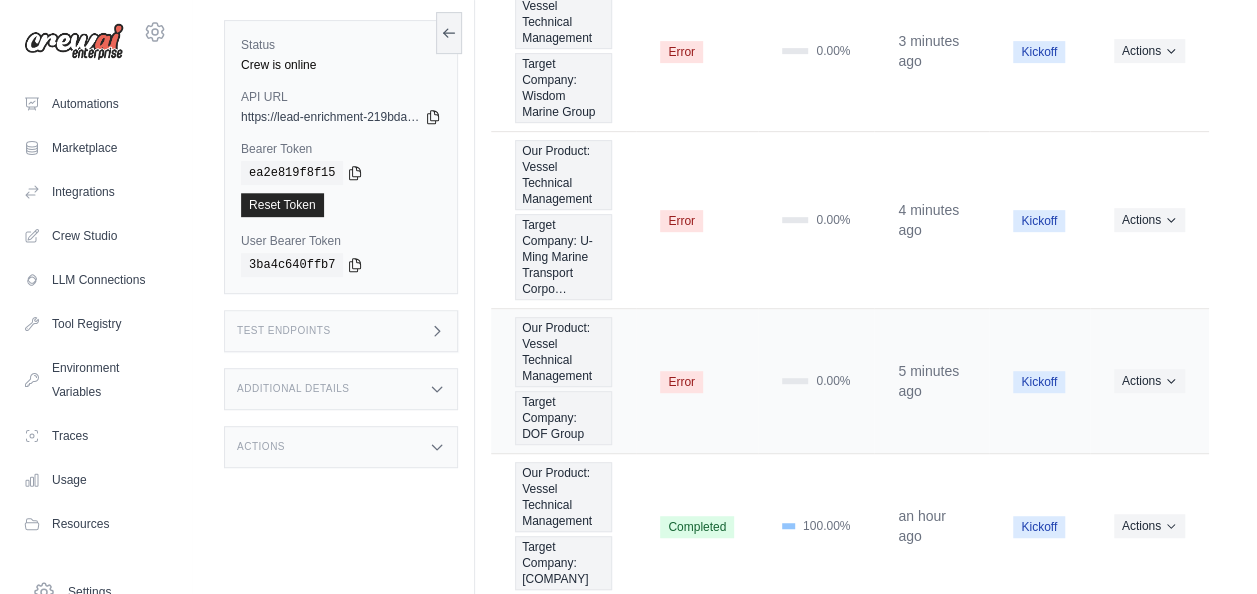 scroll, scrollTop: 405, scrollLeft: 0, axis: vertical 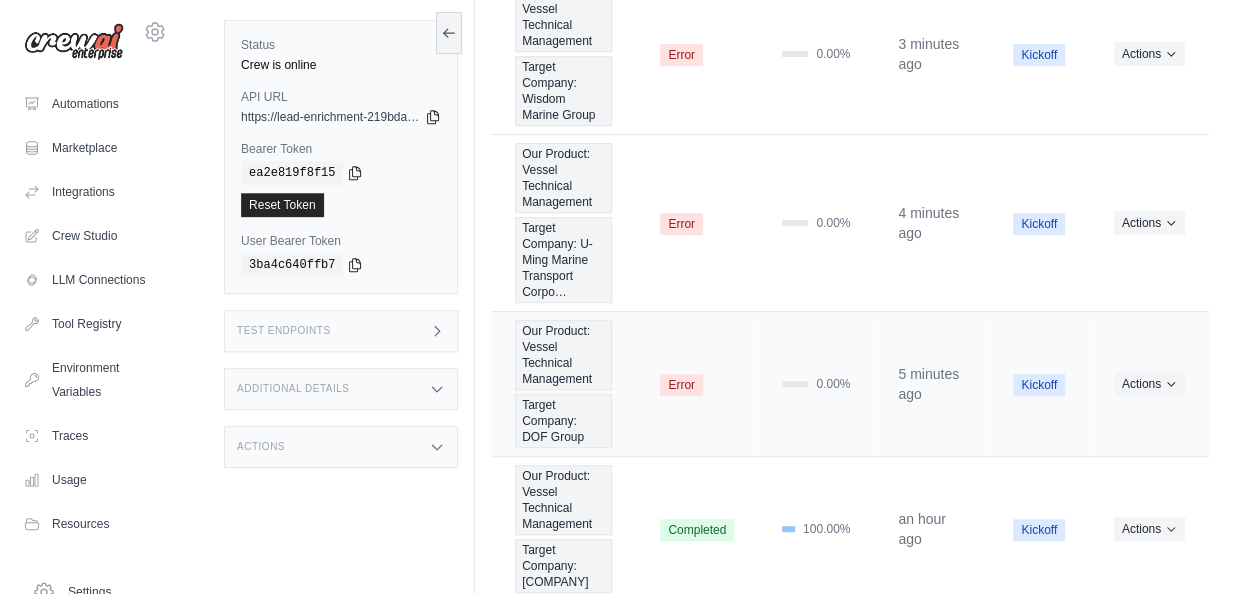 click on "Error" at bounding box center (697, 384) 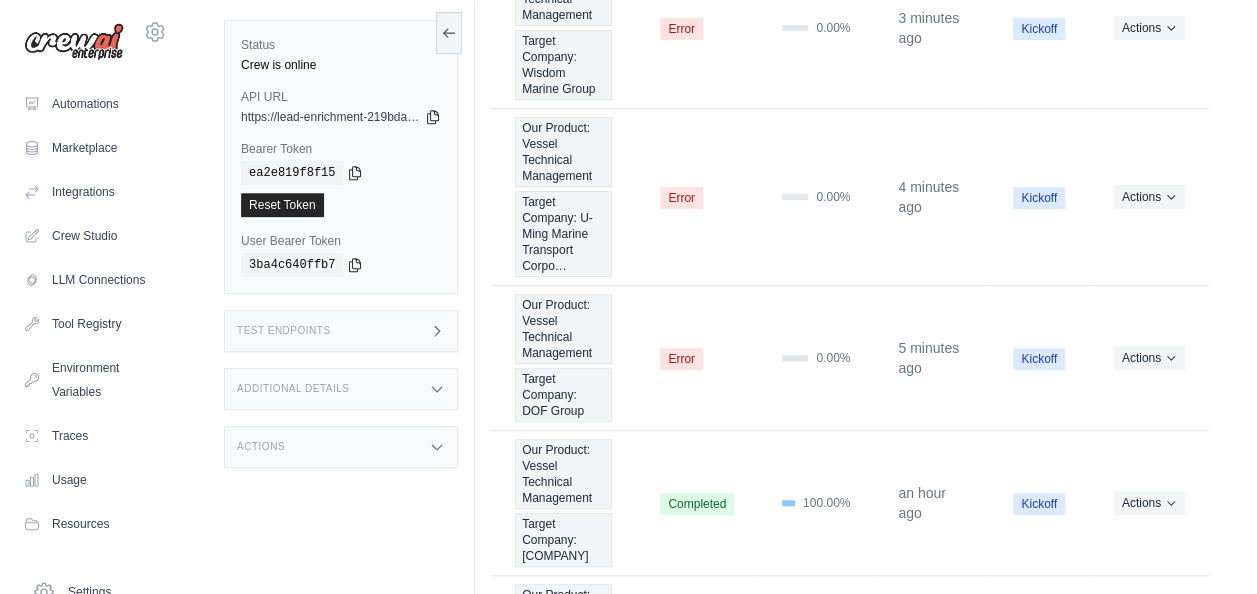 scroll, scrollTop: 442, scrollLeft: 0, axis: vertical 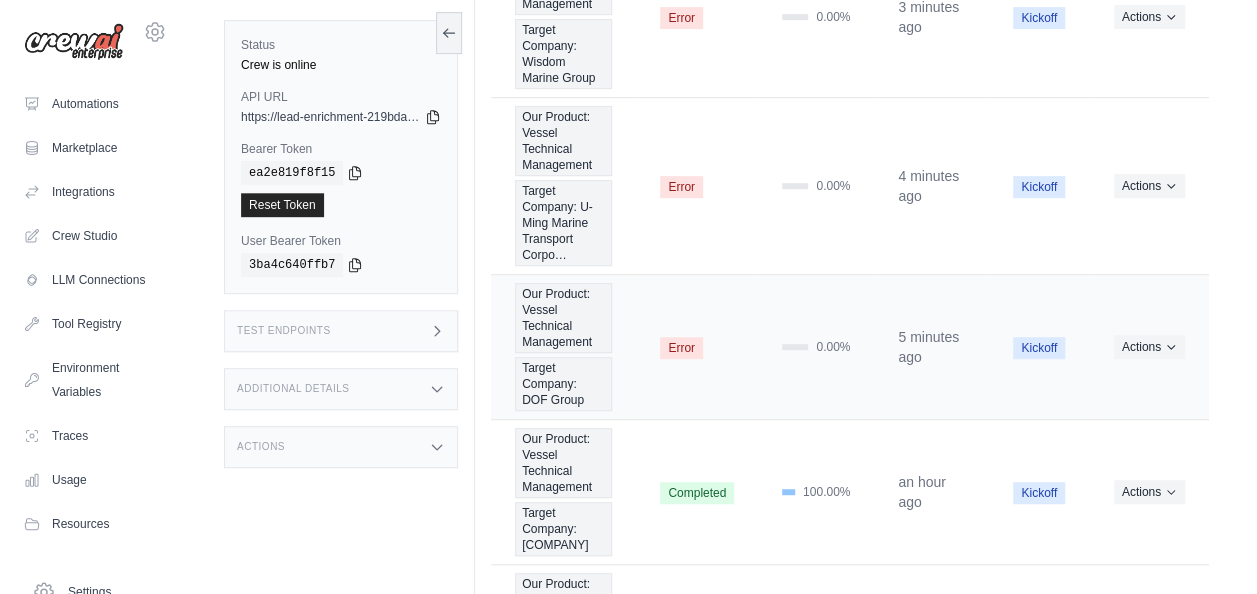 click on "Our Product:
Vessel Technical Management
Target Company:
DOF Group" at bounding box center (563, 347) 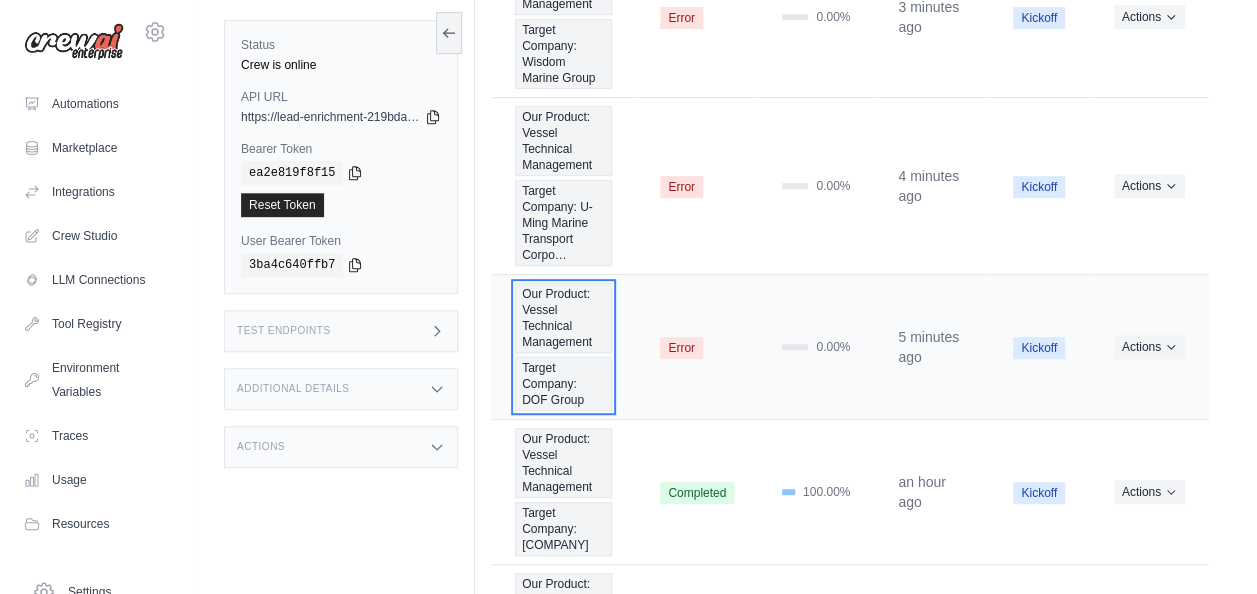 click on "Our Product:
Vessel Technical Management" at bounding box center [563, 318] 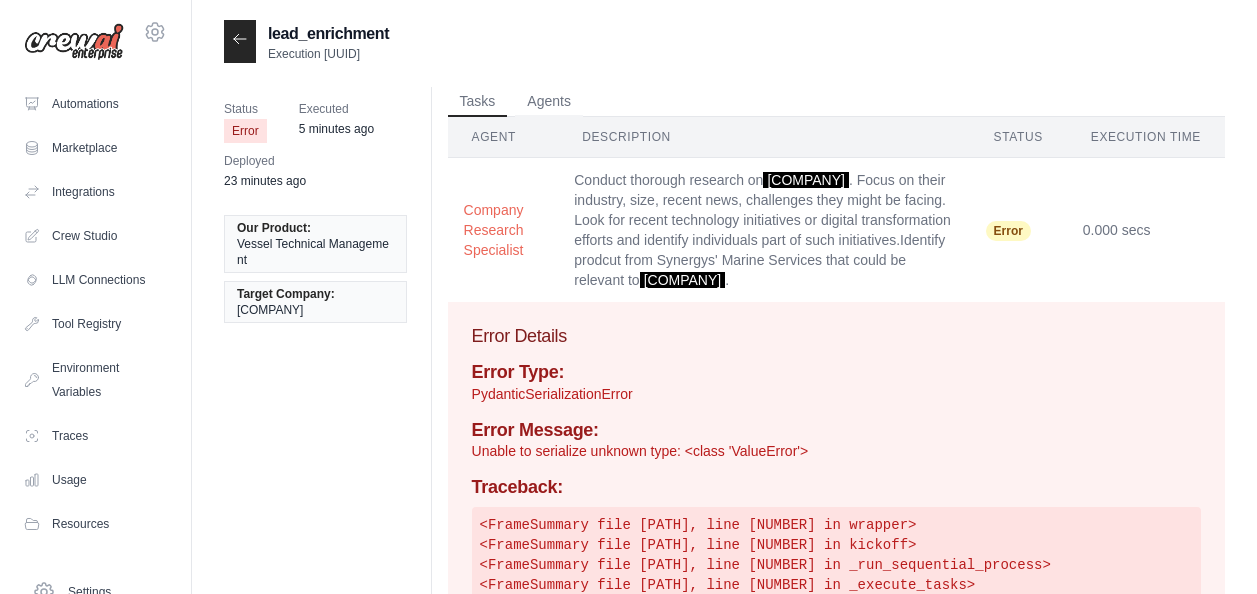 scroll, scrollTop: 0, scrollLeft: 0, axis: both 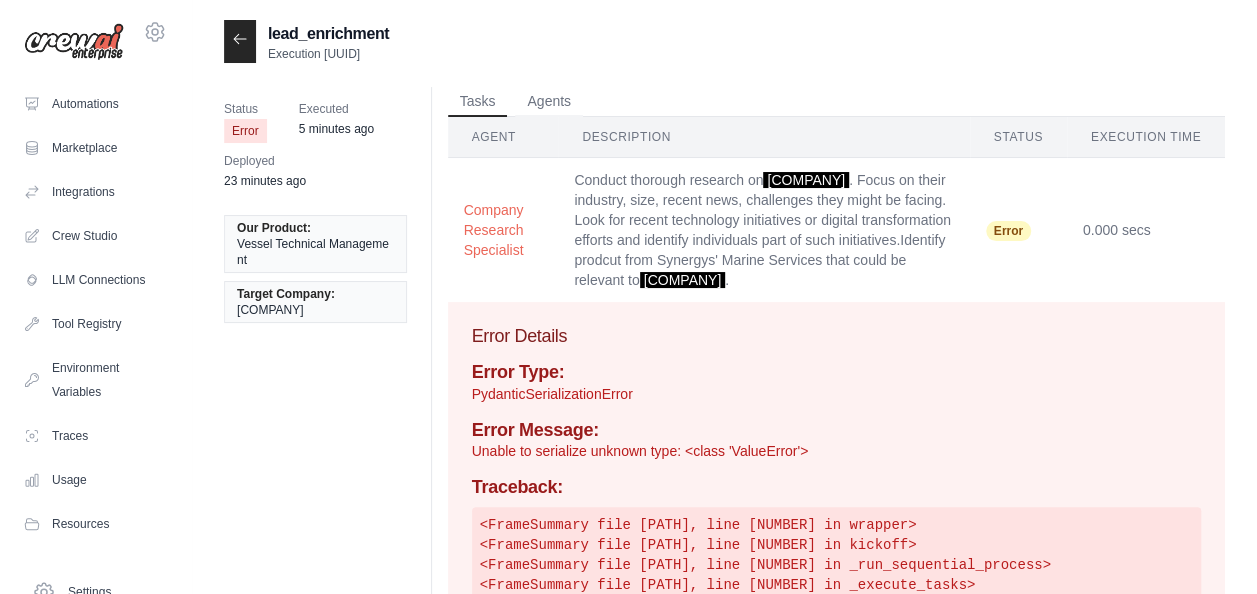 click at bounding box center [240, 41] 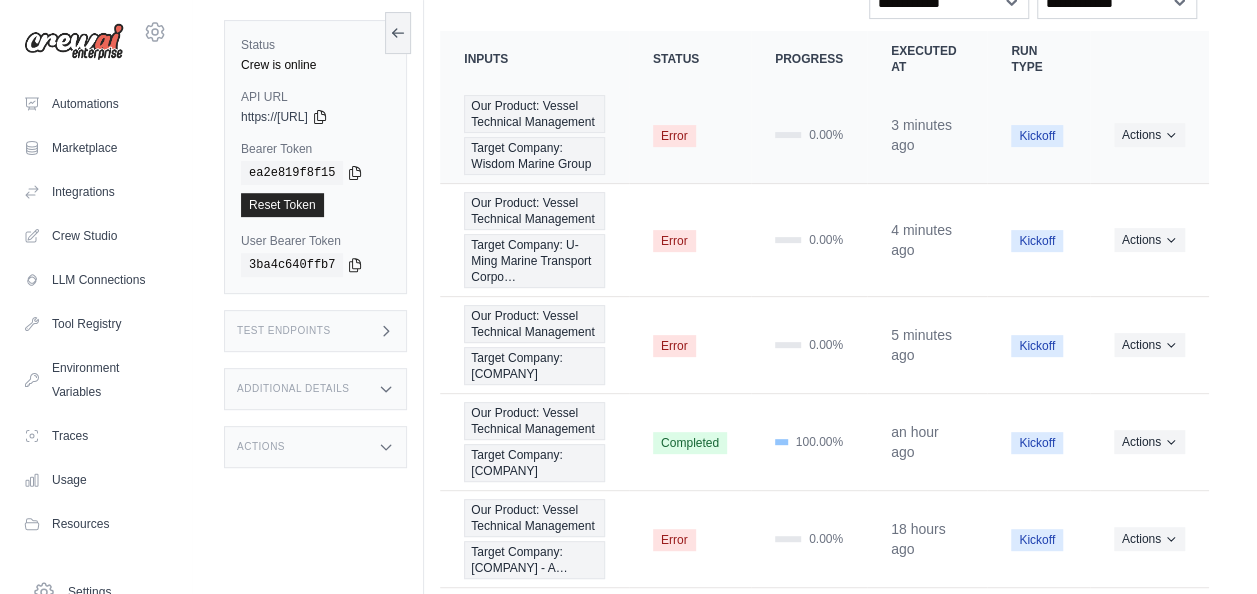 scroll, scrollTop: 253, scrollLeft: 0, axis: vertical 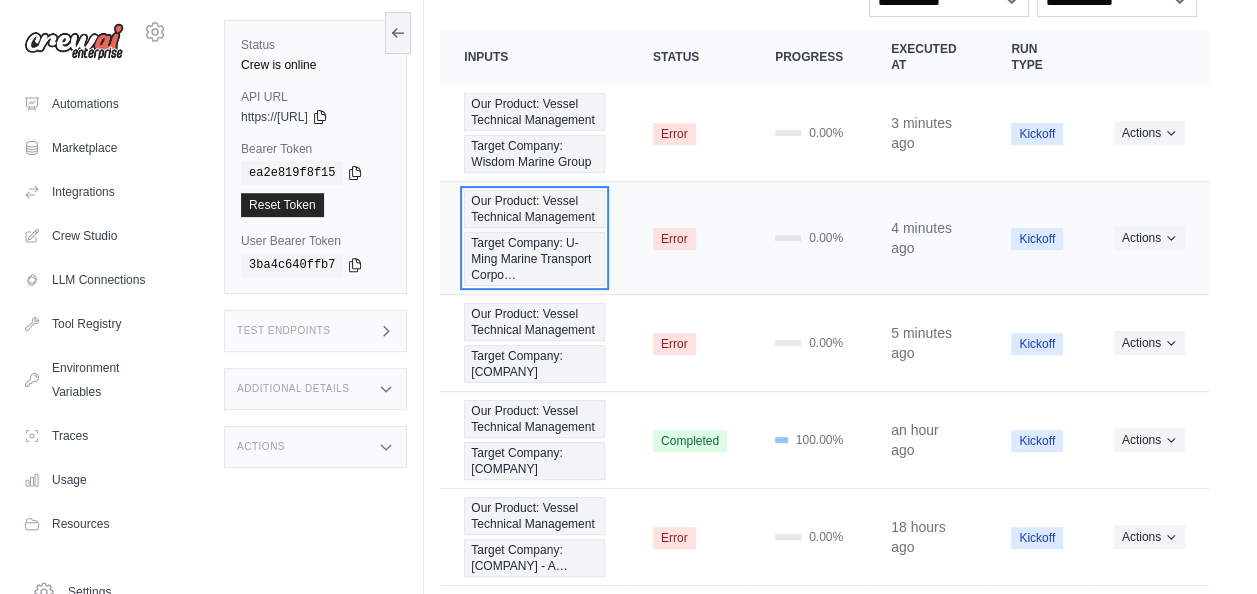 click on "Our Product:
Vessel Technical Management" at bounding box center [534, 209] 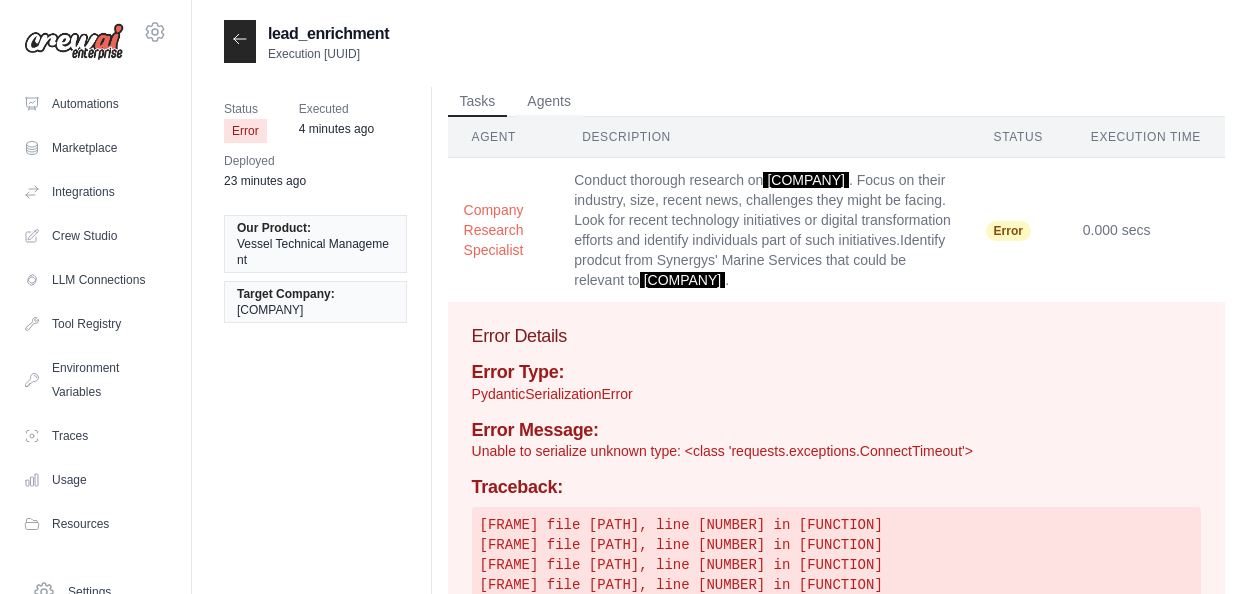 scroll, scrollTop: 0, scrollLeft: 0, axis: both 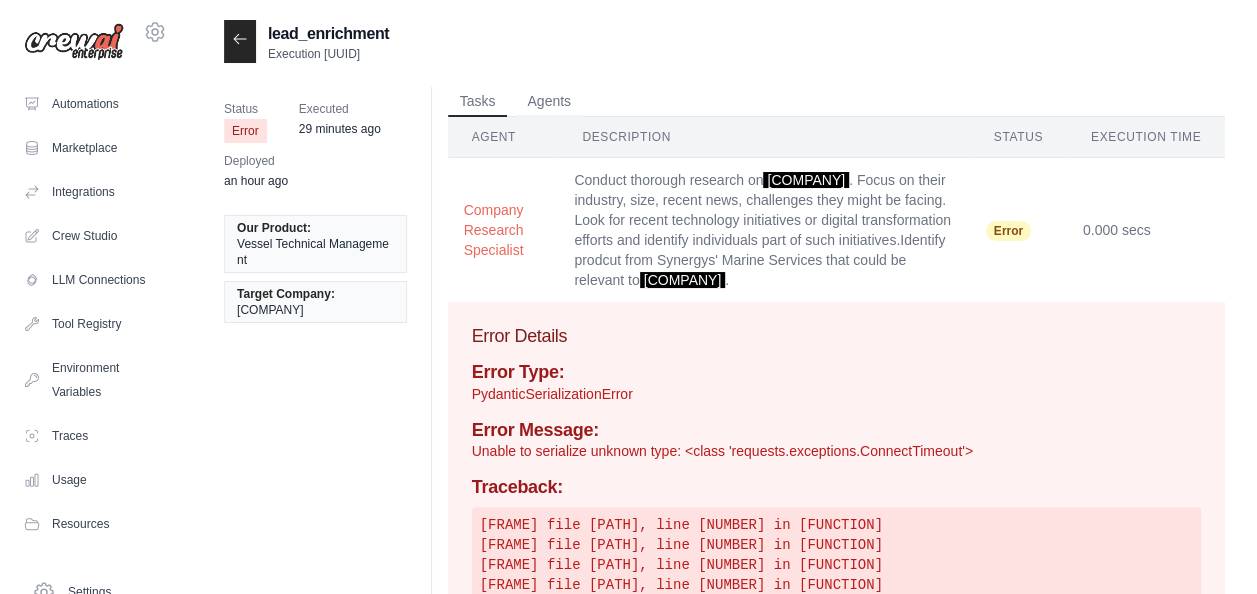 click 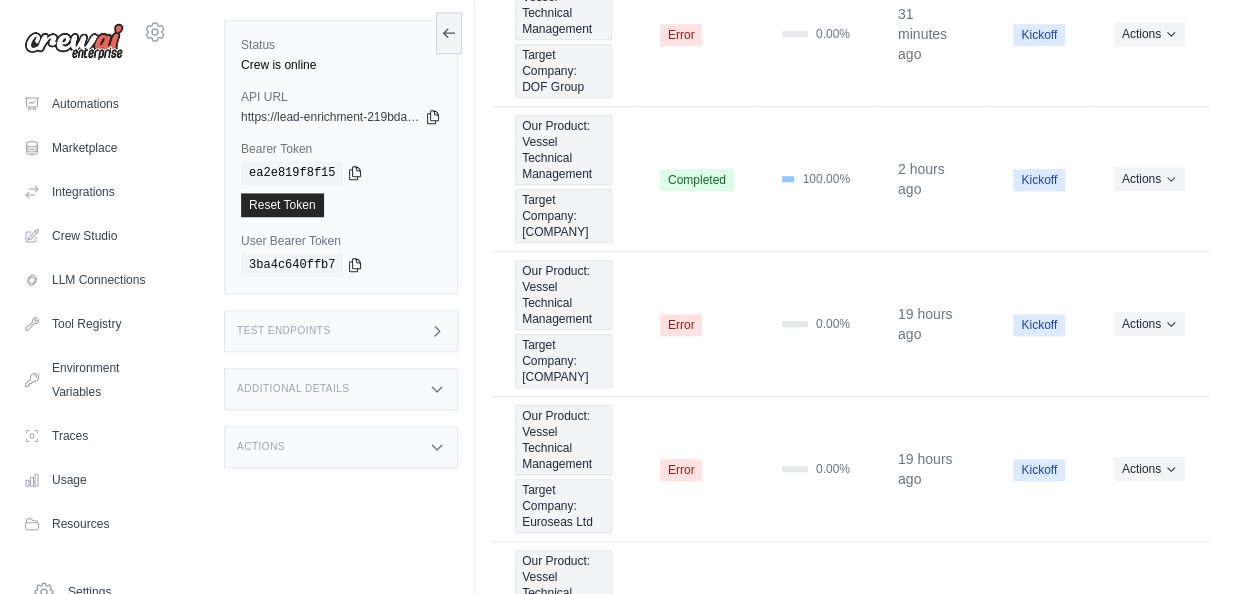 scroll, scrollTop: 660, scrollLeft: 0, axis: vertical 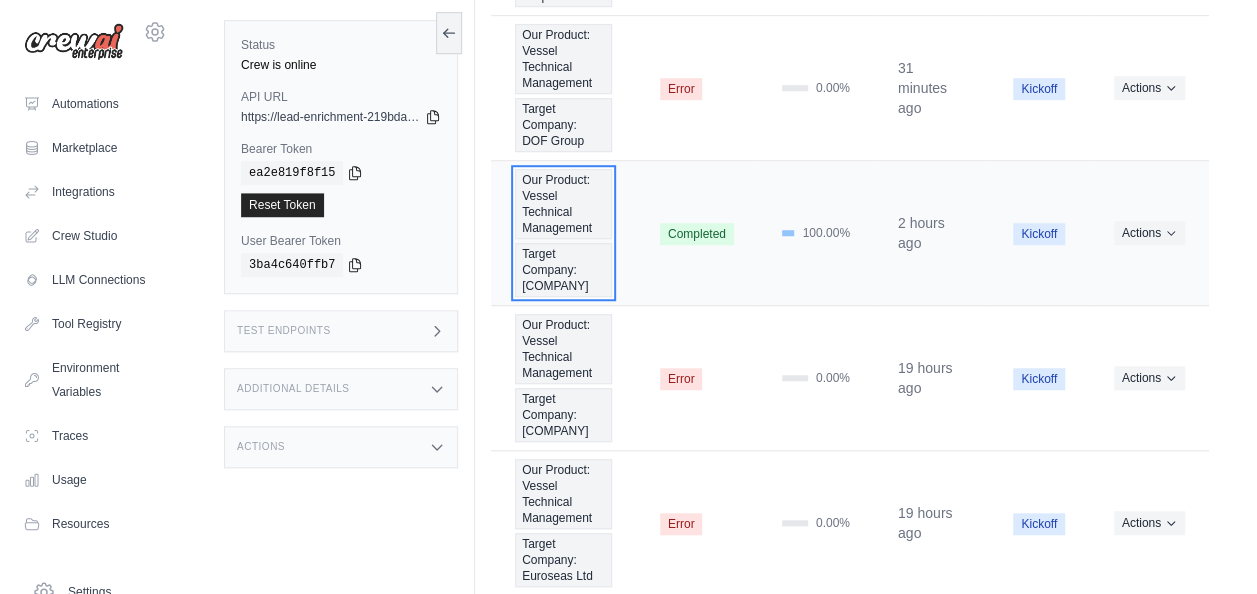 click on "Our Product:
Vessel Technical Management" at bounding box center (563, 204) 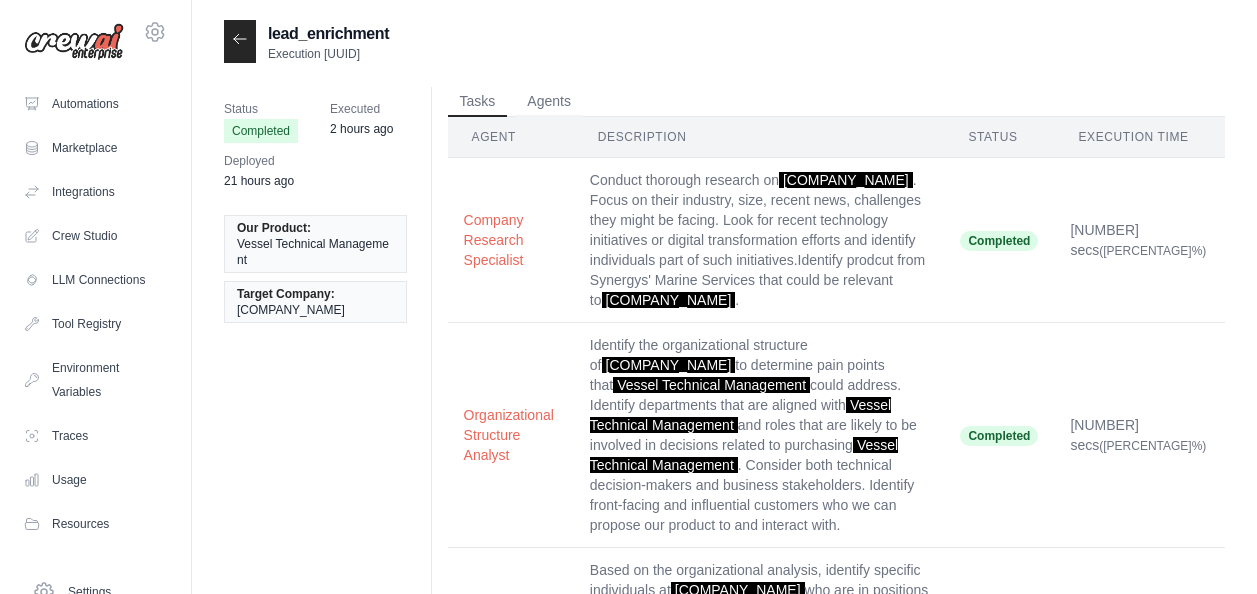 scroll, scrollTop: 0, scrollLeft: 0, axis: both 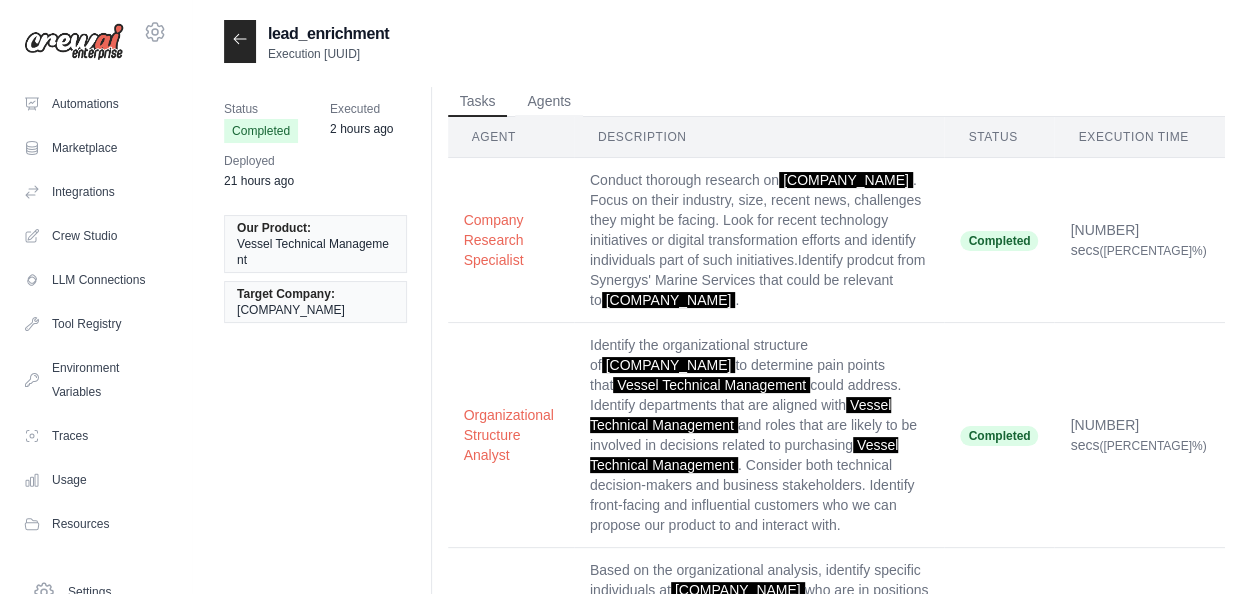 click 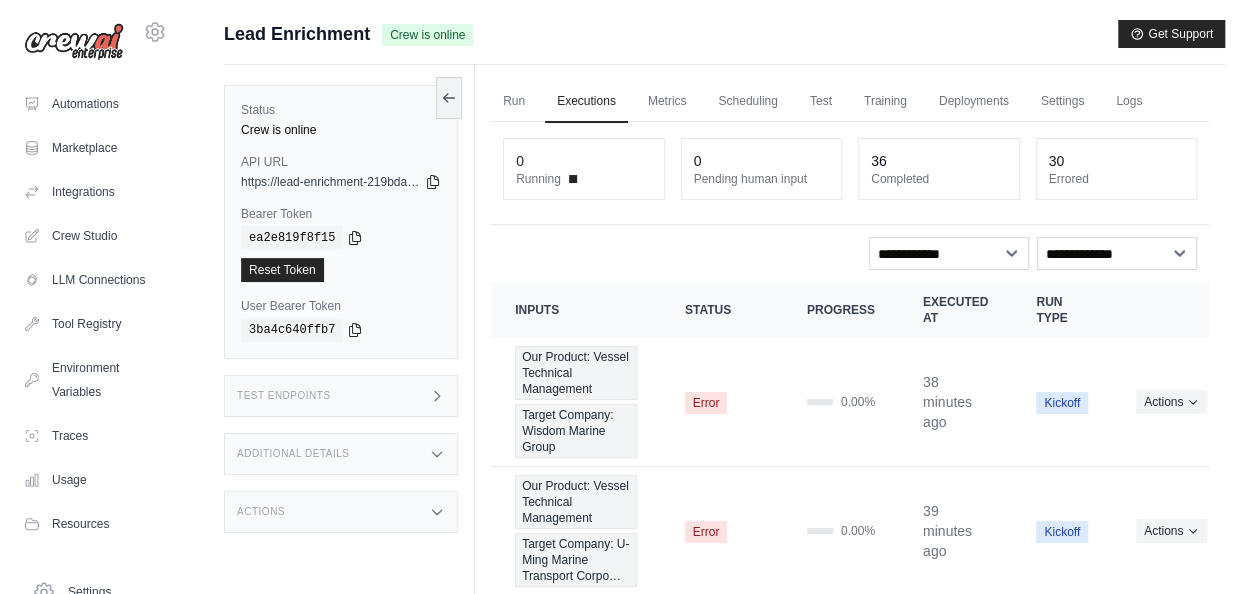 click on "Test Endpoints" at bounding box center (341, 396) 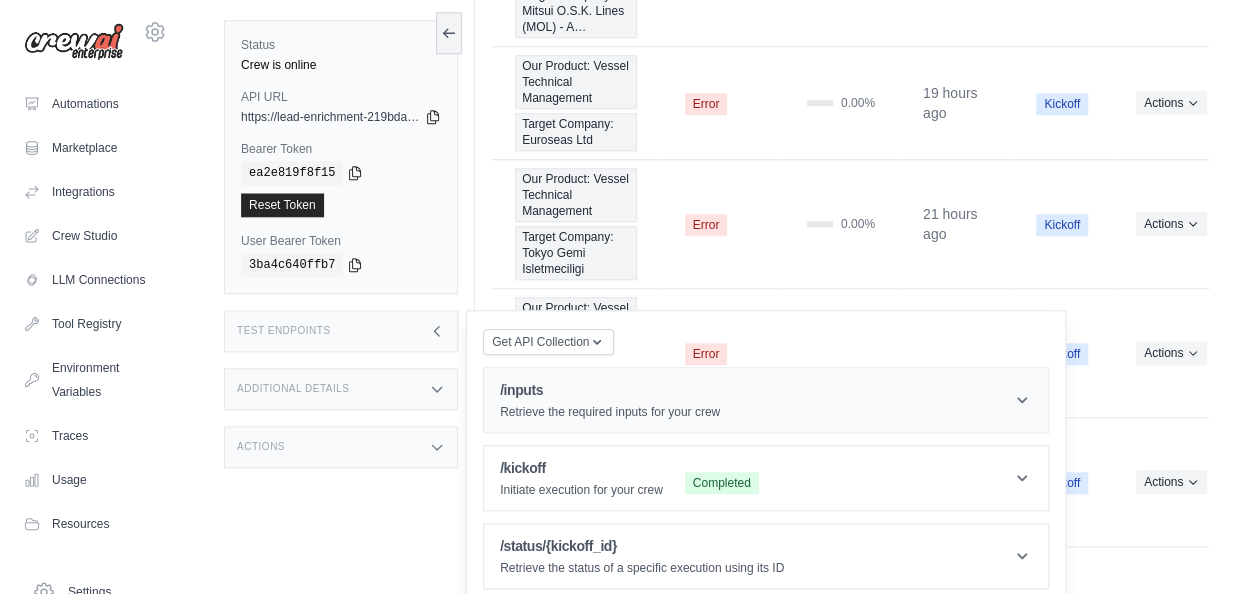 scroll, scrollTop: 906, scrollLeft: 0, axis: vertical 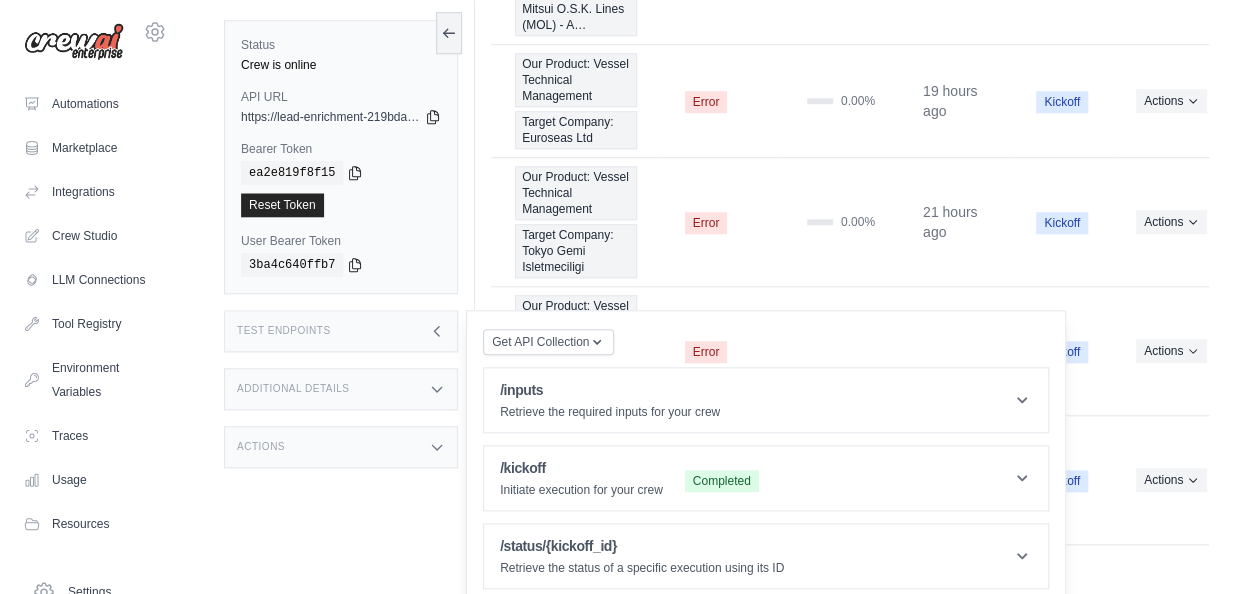 click on "Test Endpoints" at bounding box center (341, 331) 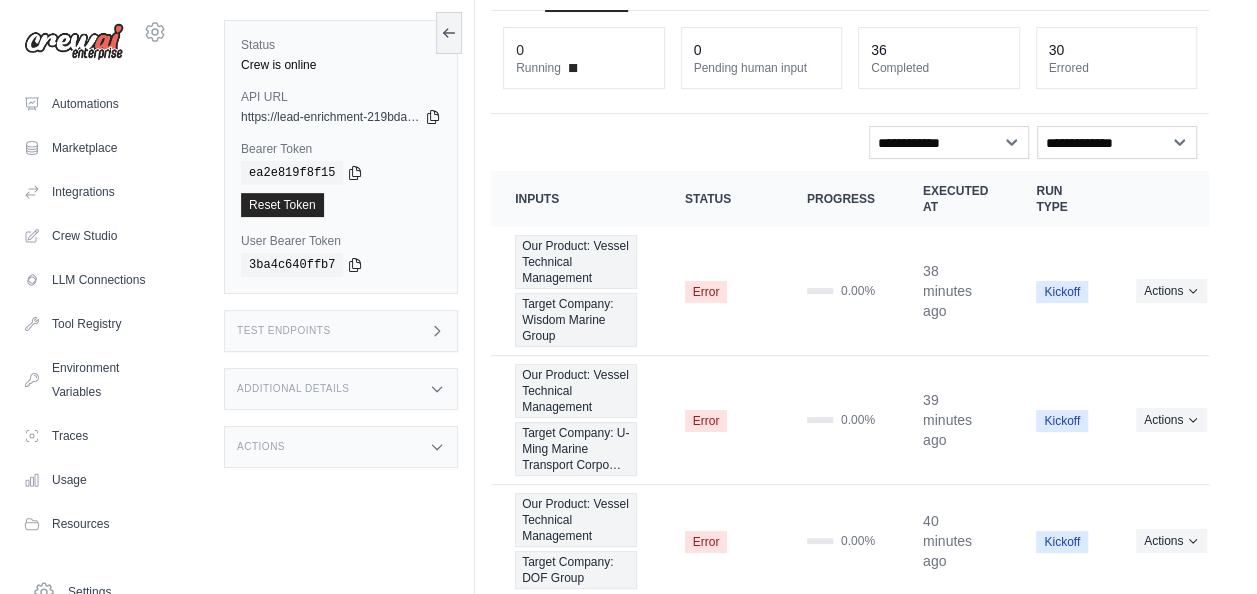scroll, scrollTop: 0, scrollLeft: 0, axis: both 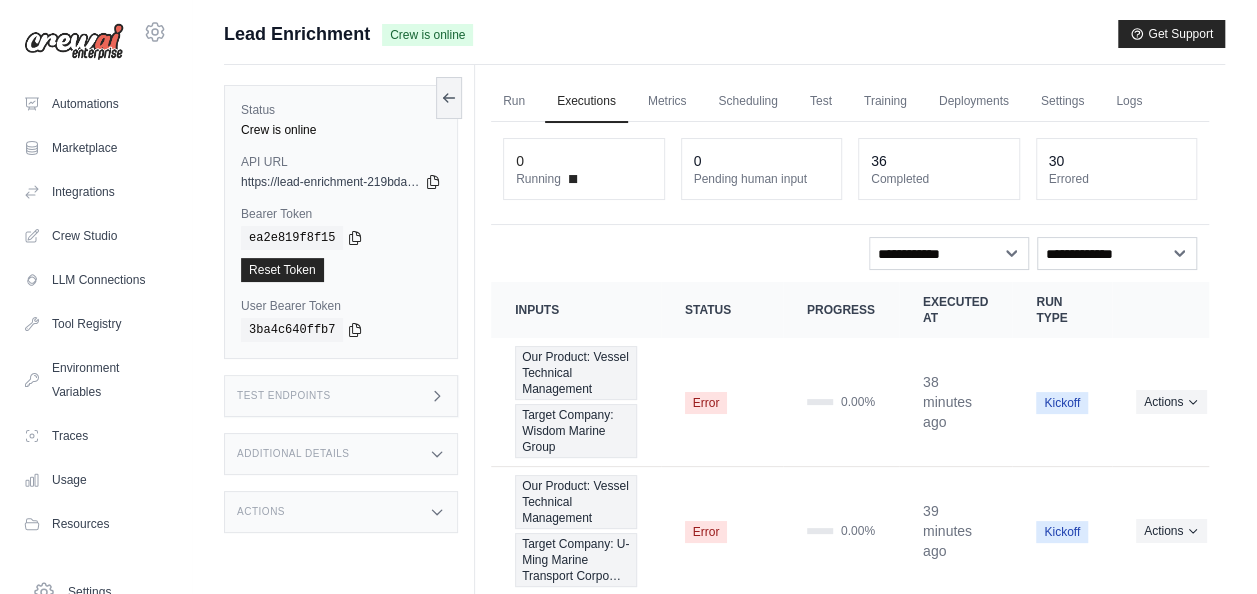 click on "Lead Enrichment
Crew is online
Get Support" at bounding box center [724, 34] 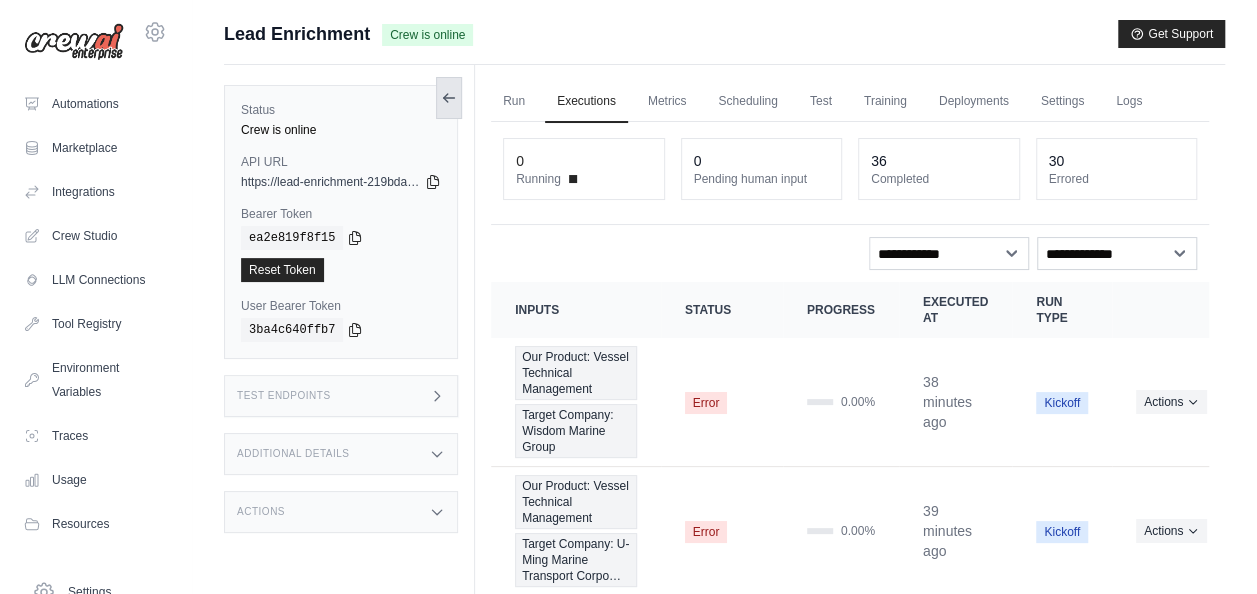 click 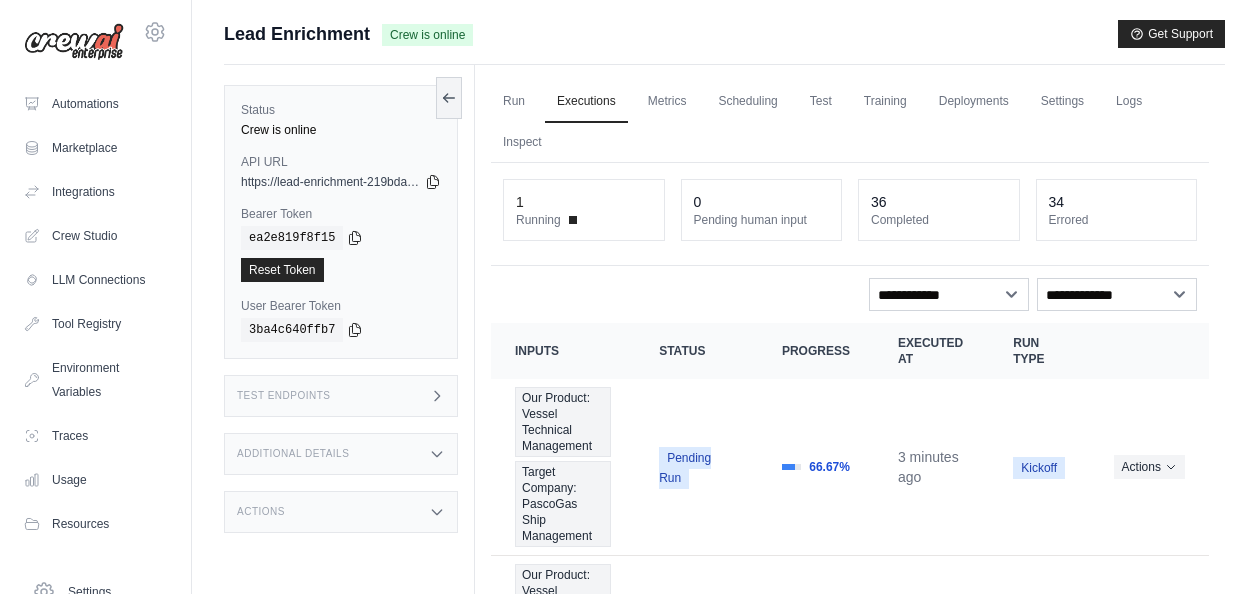 scroll, scrollTop: 0, scrollLeft: 0, axis: both 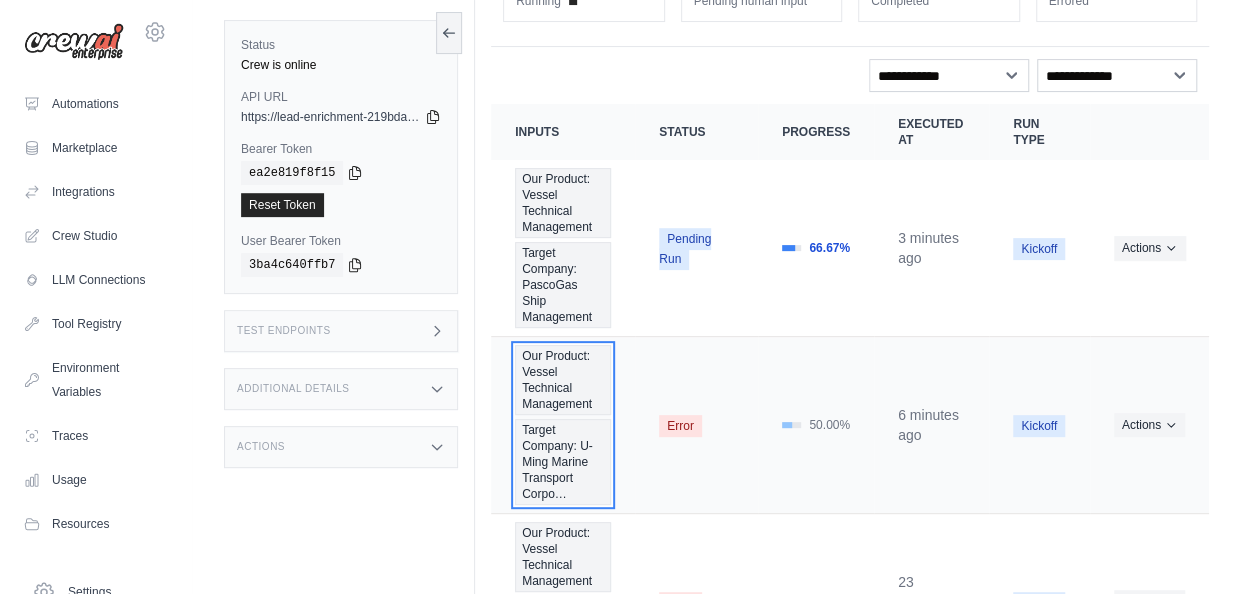 click on "Target Company:
U-Ming Marine Transport Corpo…" at bounding box center [563, 462] 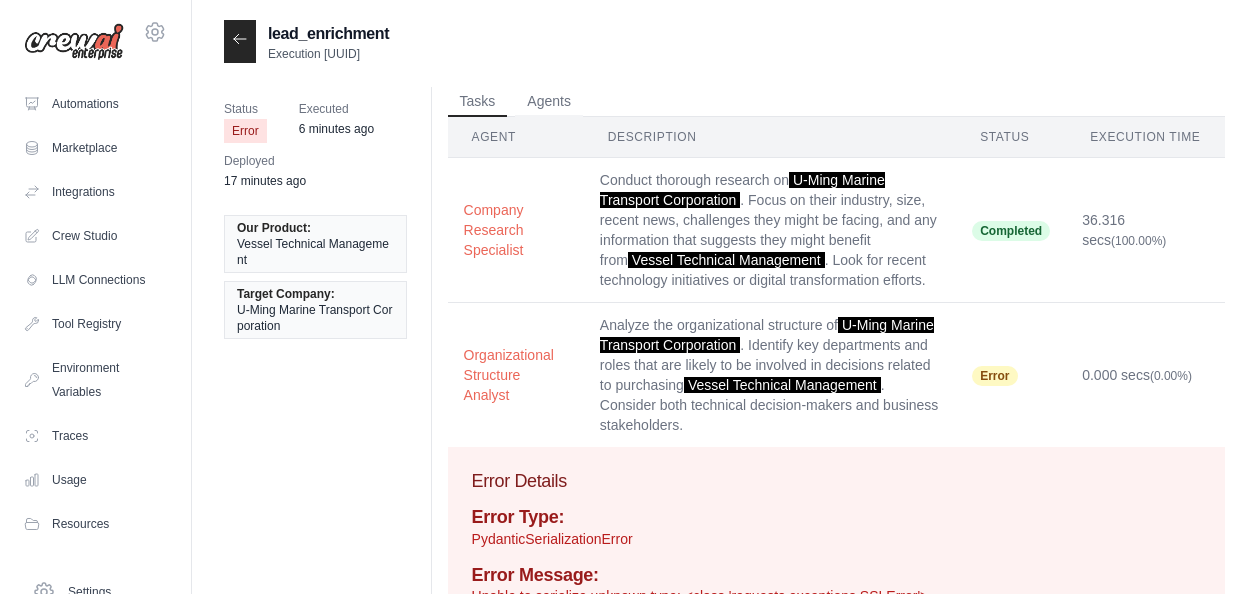 scroll, scrollTop: 0, scrollLeft: 0, axis: both 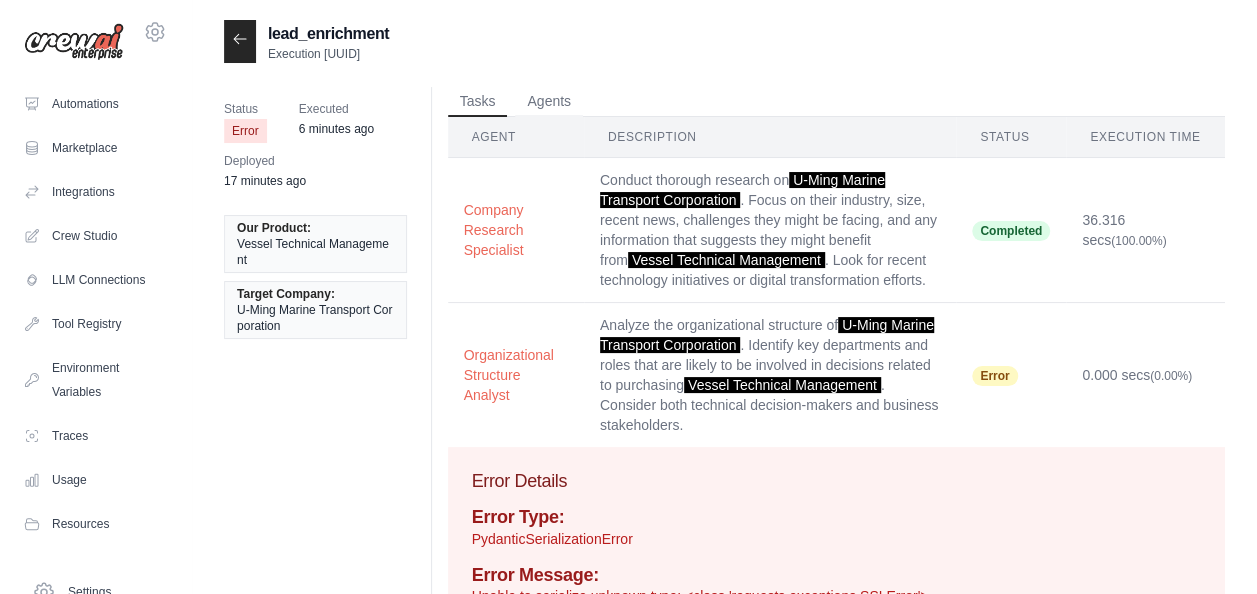 click at bounding box center (240, 41) 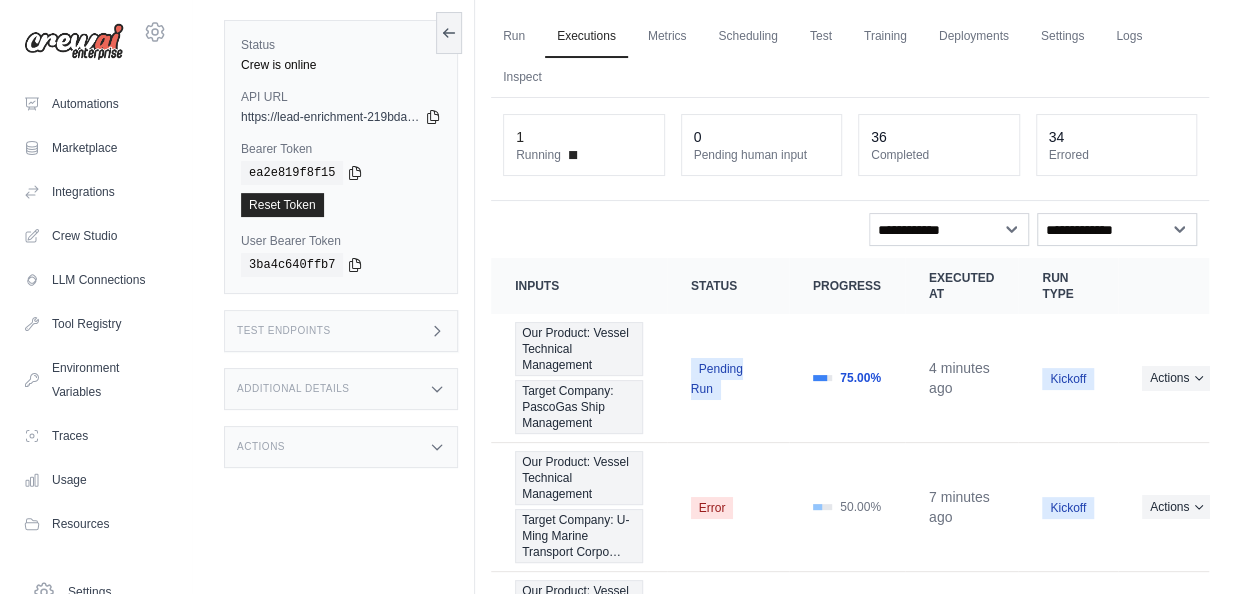 scroll, scrollTop: 64, scrollLeft: 0, axis: vertical 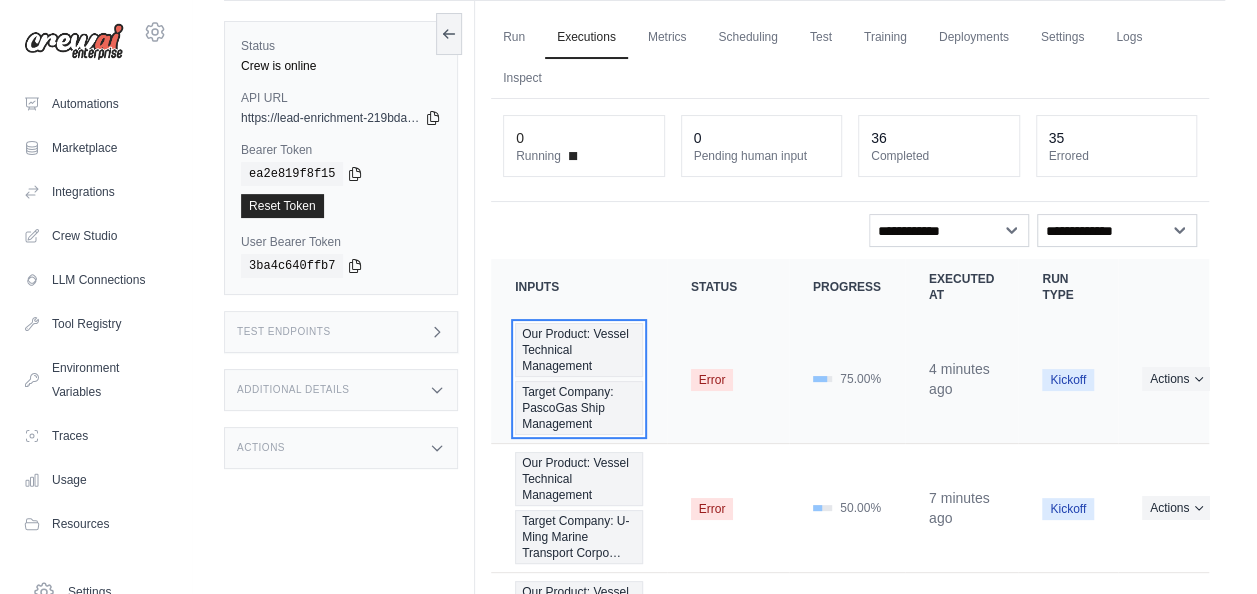 click on "Target Company:
PascoGas Ship Management" at bounding box center [579, 408] 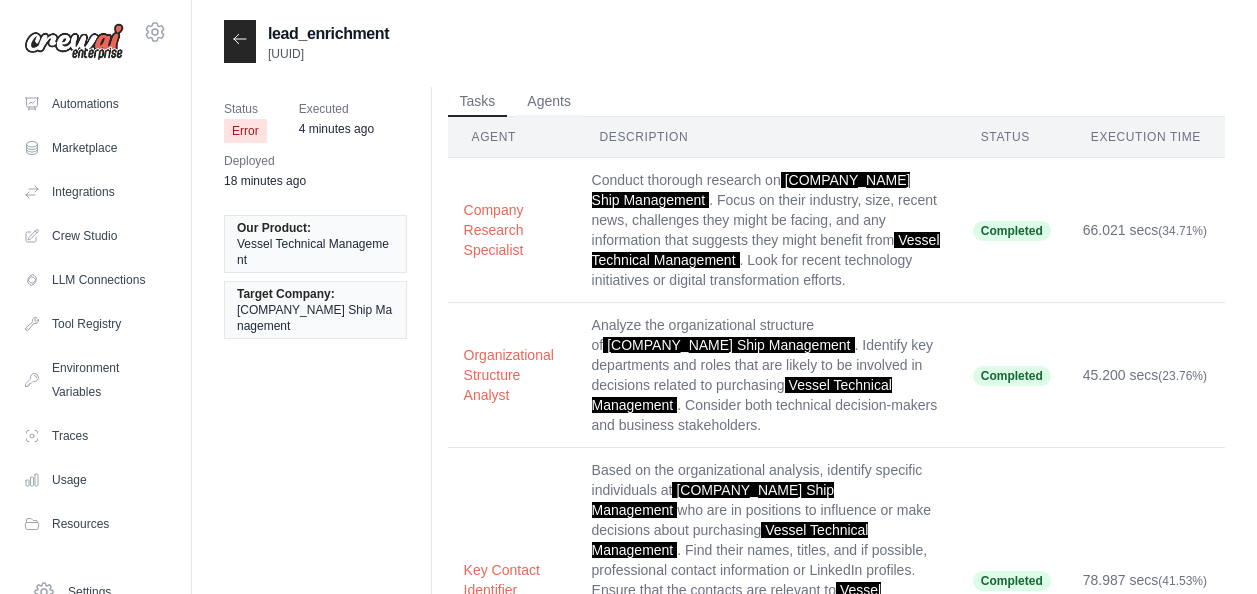 scroll, scrollTop: 0, scrollLeft: 0, axis: both 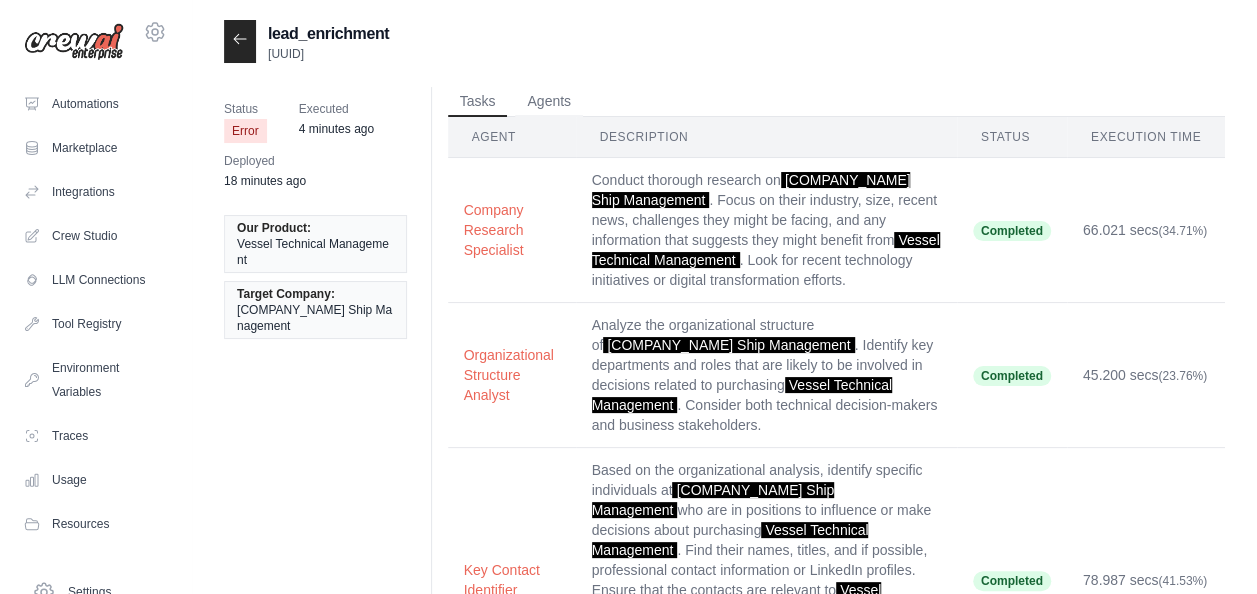 click 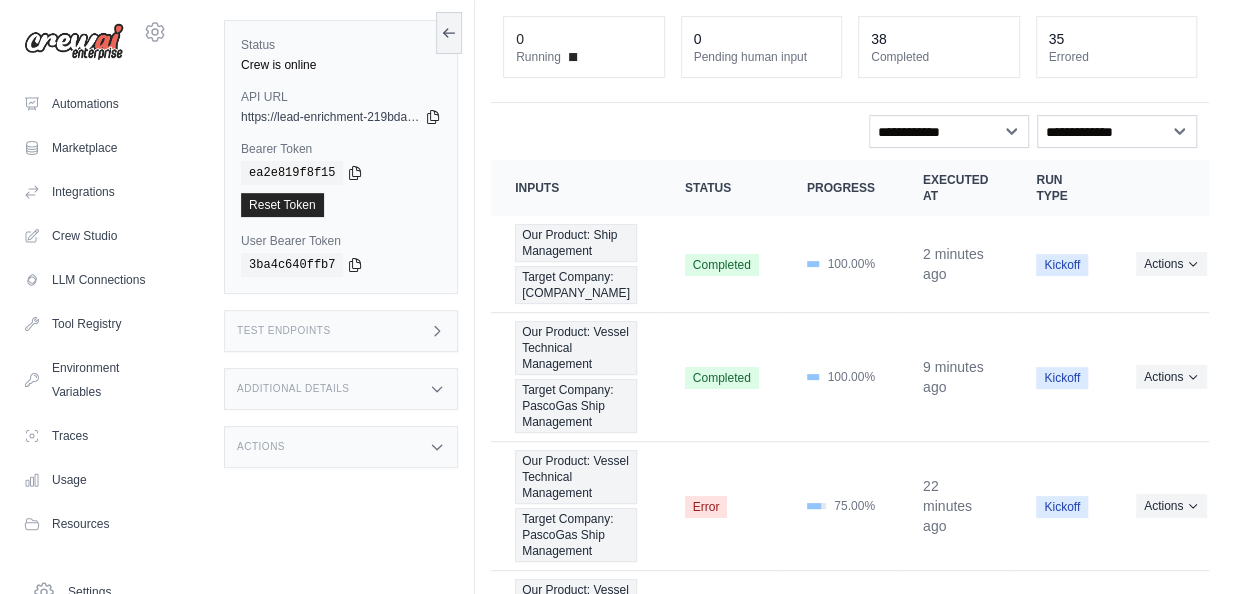 scroll, scrollTop: 162, scrollLeft: 0, axis: vertical 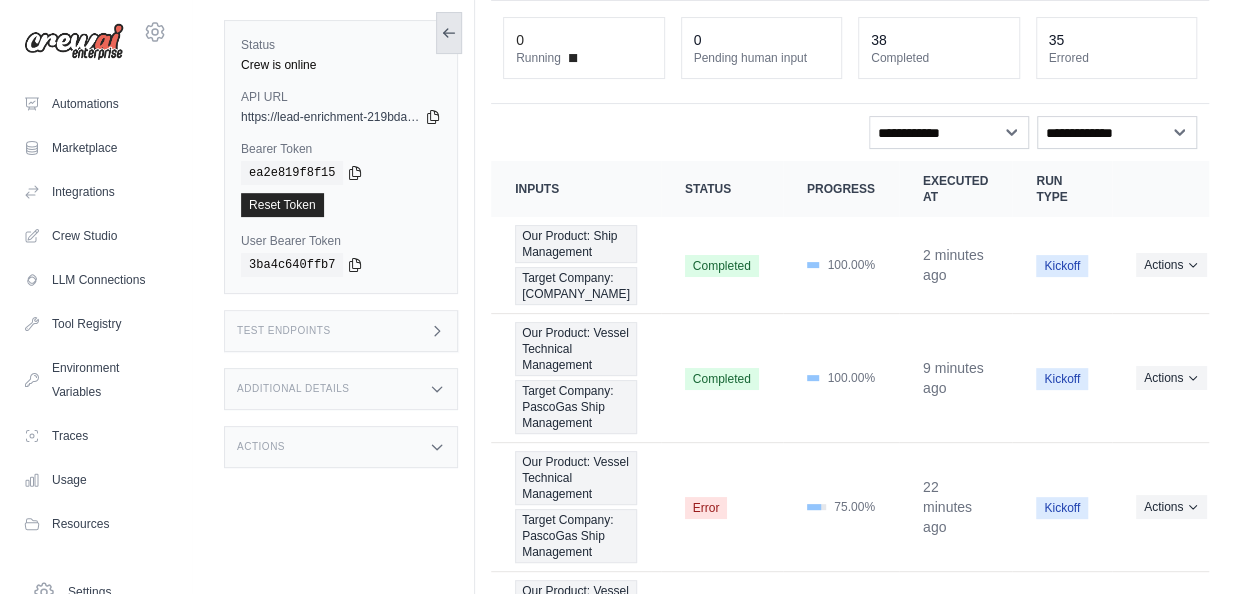click 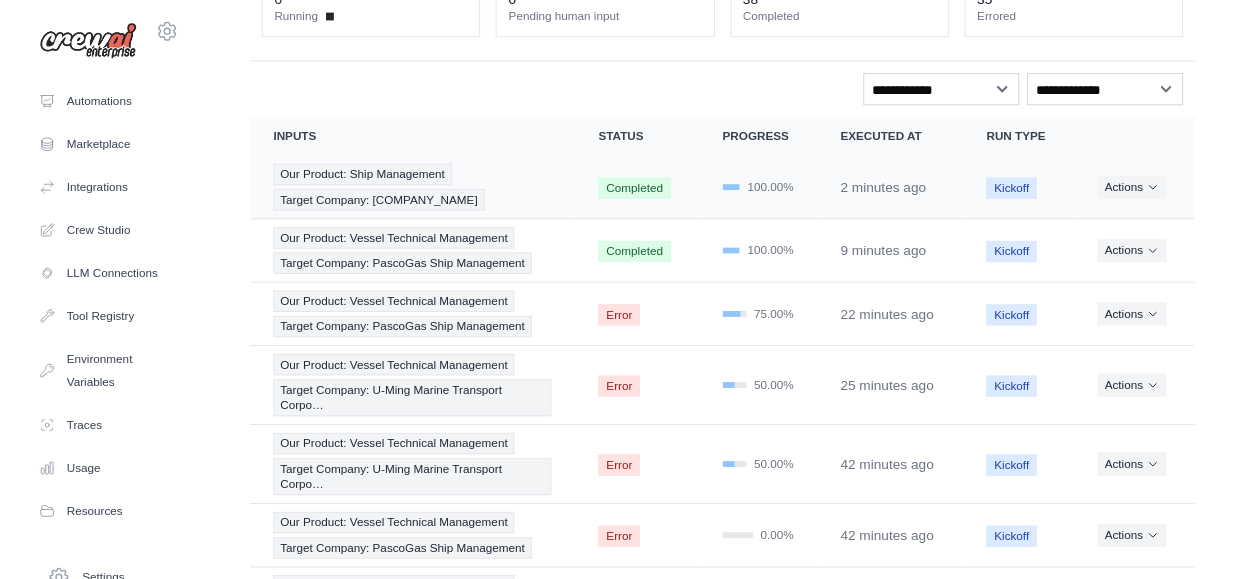 scroll, scrollTop: 0, scrollLeft: 0, axis: both 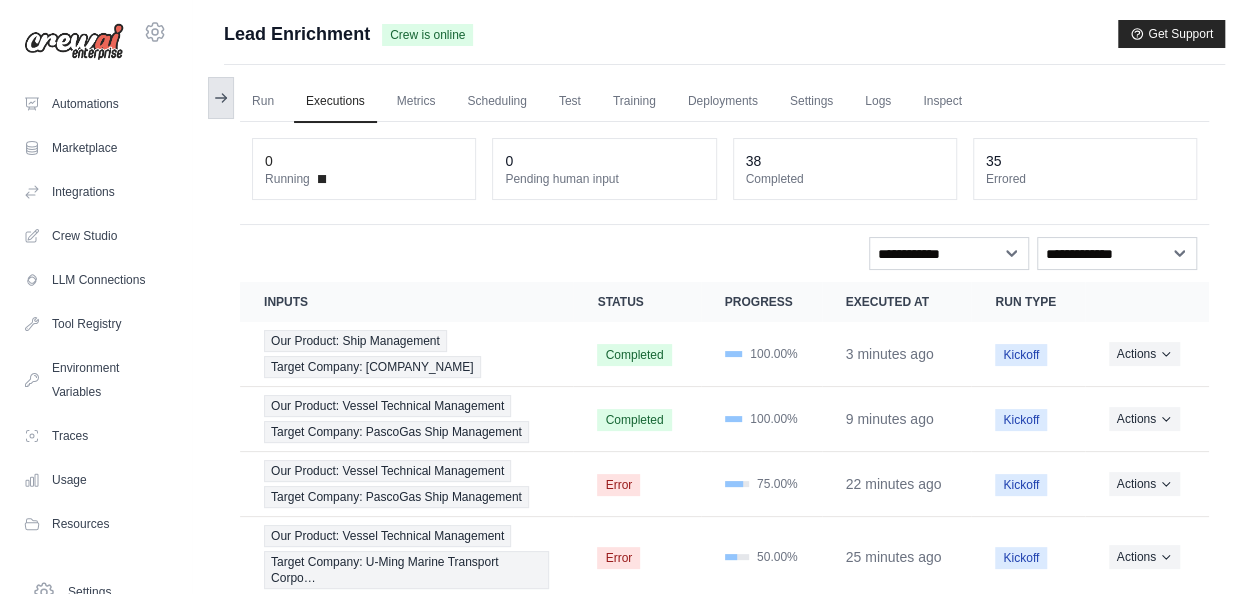 click 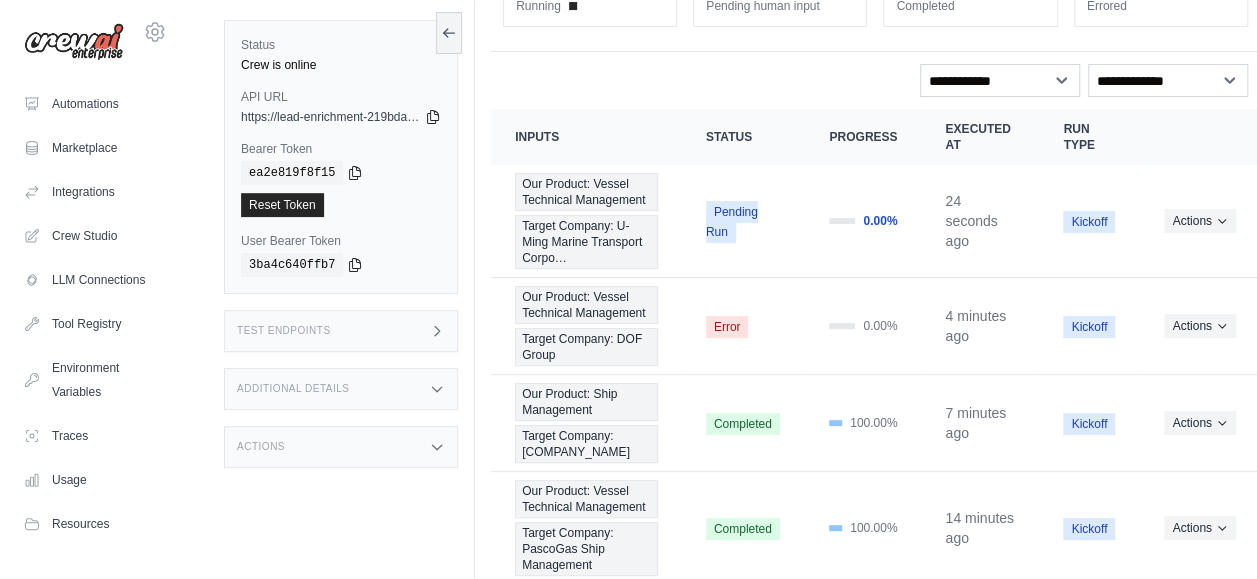 scroll, scrollTop: 178, scrollLeft: 0, axis: vertical 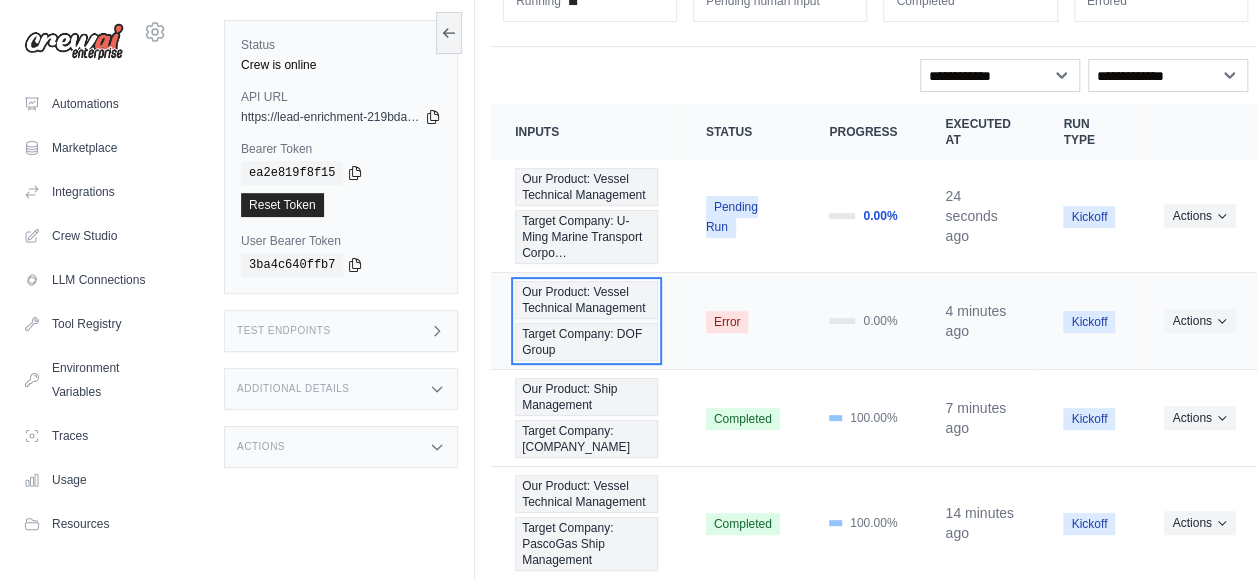 click on "Target Company:
DOF Group" at bounding box center [586, 342] 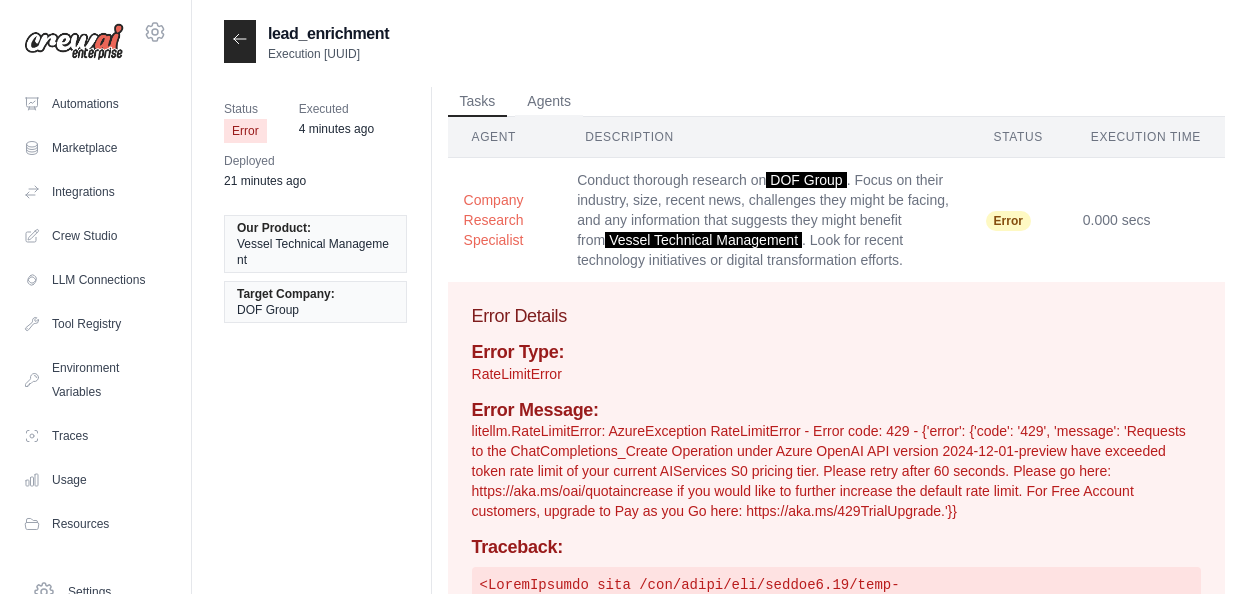 scroll, scrollTop: 0, scrollLeft: 0, axis: both 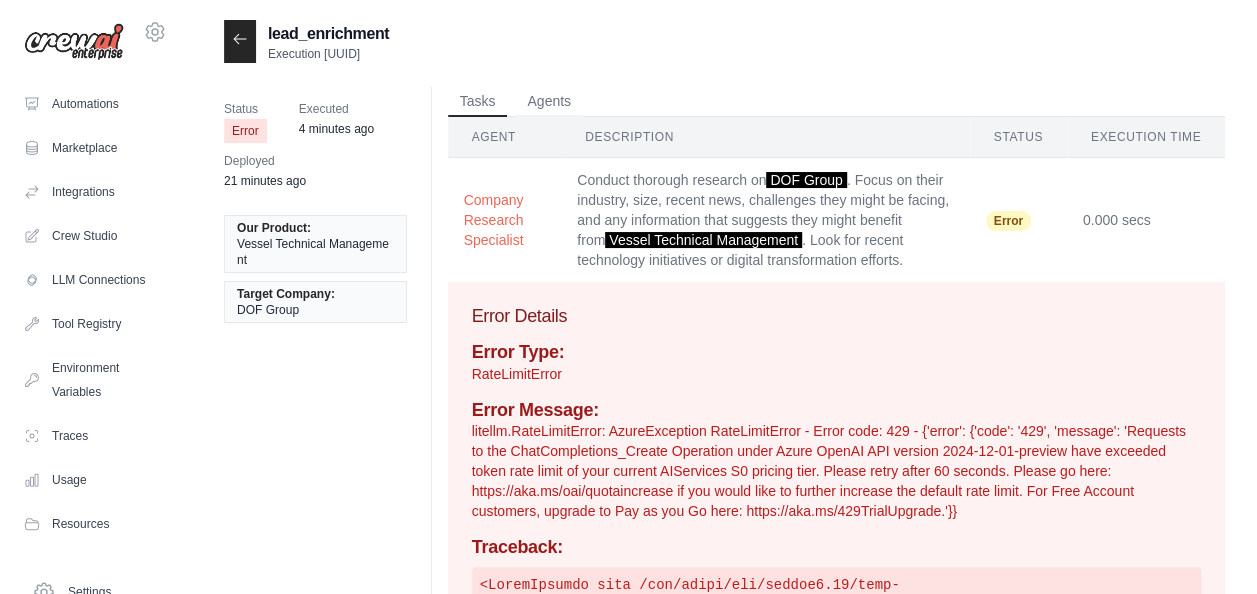 click 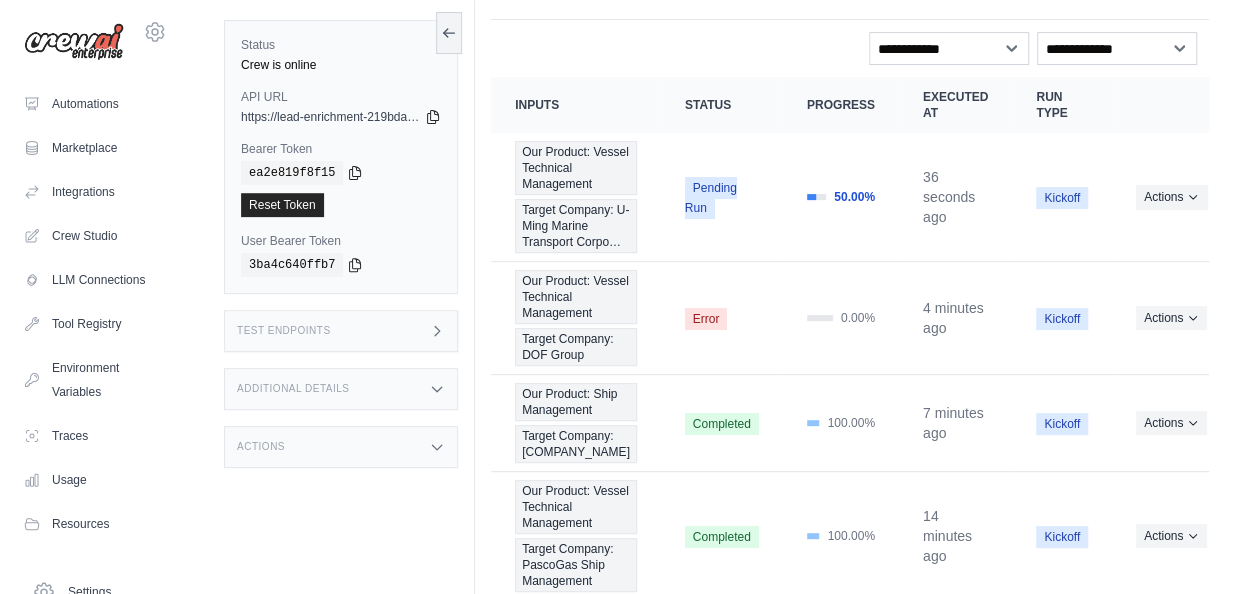 scroll, scrollTop: 247, scrollLeft: 0, axis: vertical 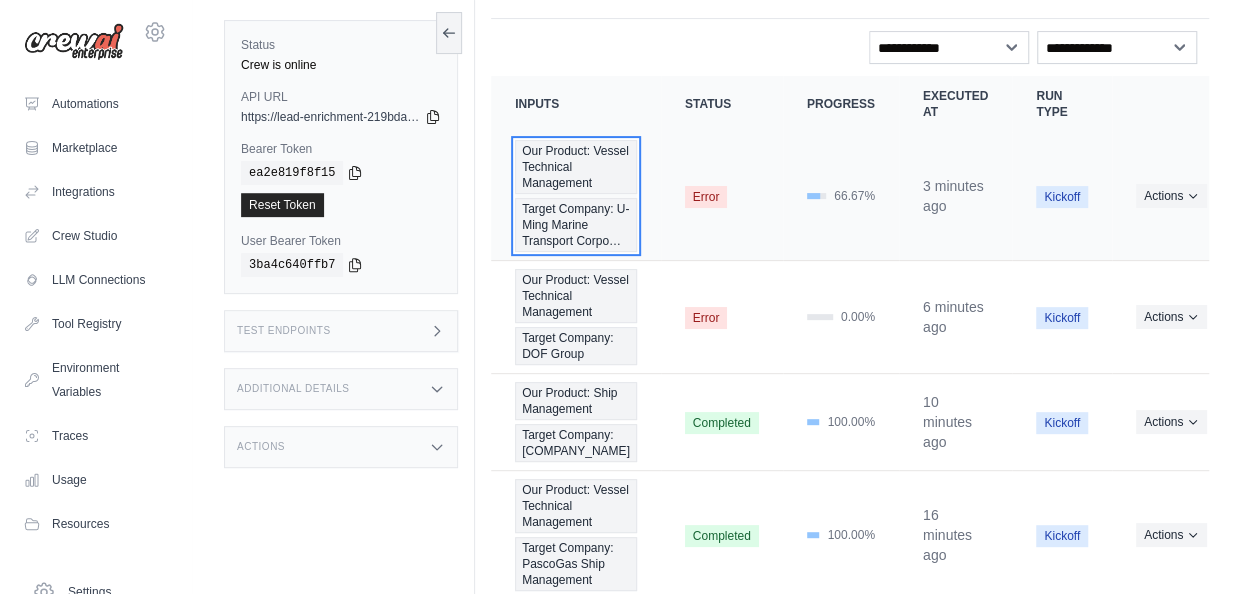 click on "Target Company:
U-Ming Marine Transport Corpo…" at bounding box center (576, 225) 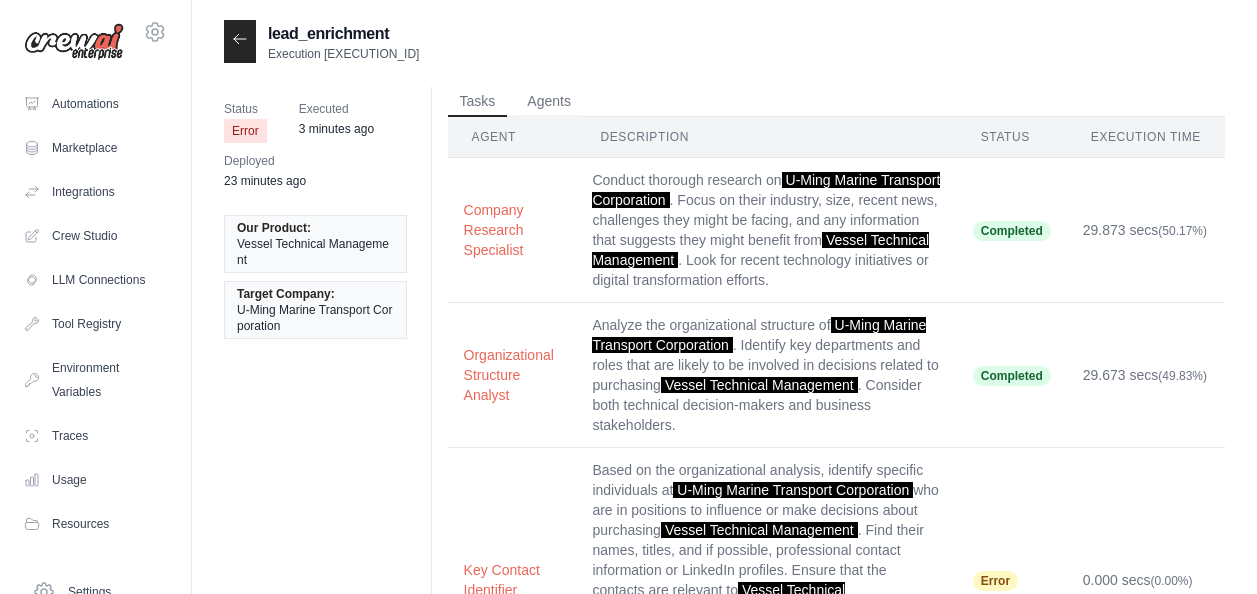 scroll, scrollTop: 0, scrollLeft: 0, axis: both 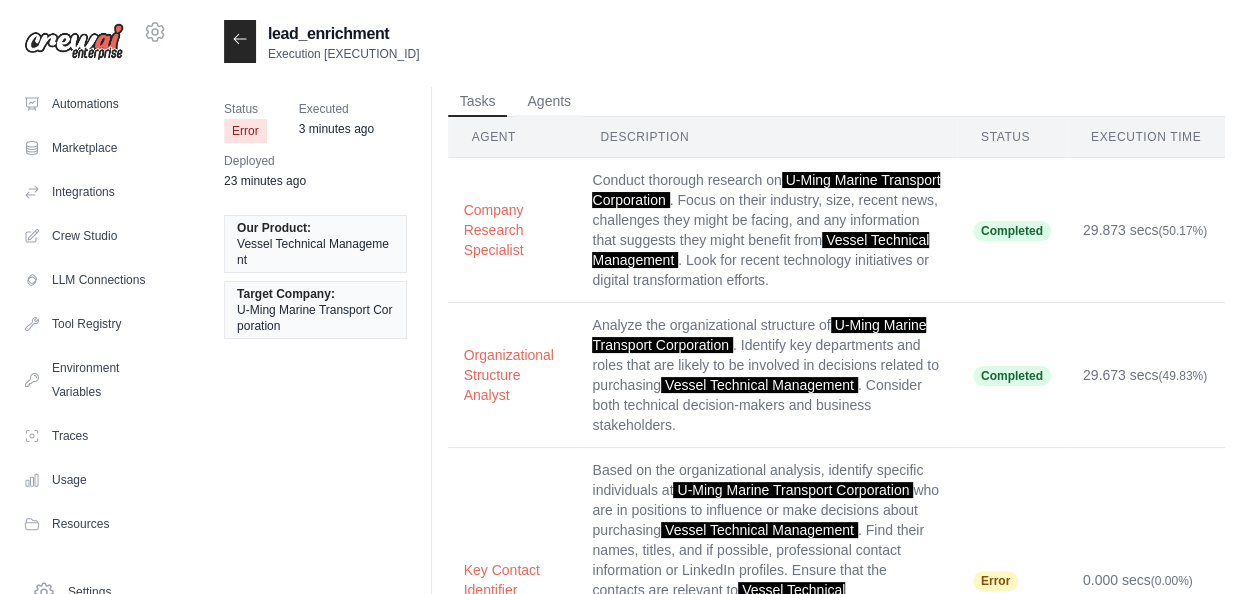 click at bounding box center [240, 41] 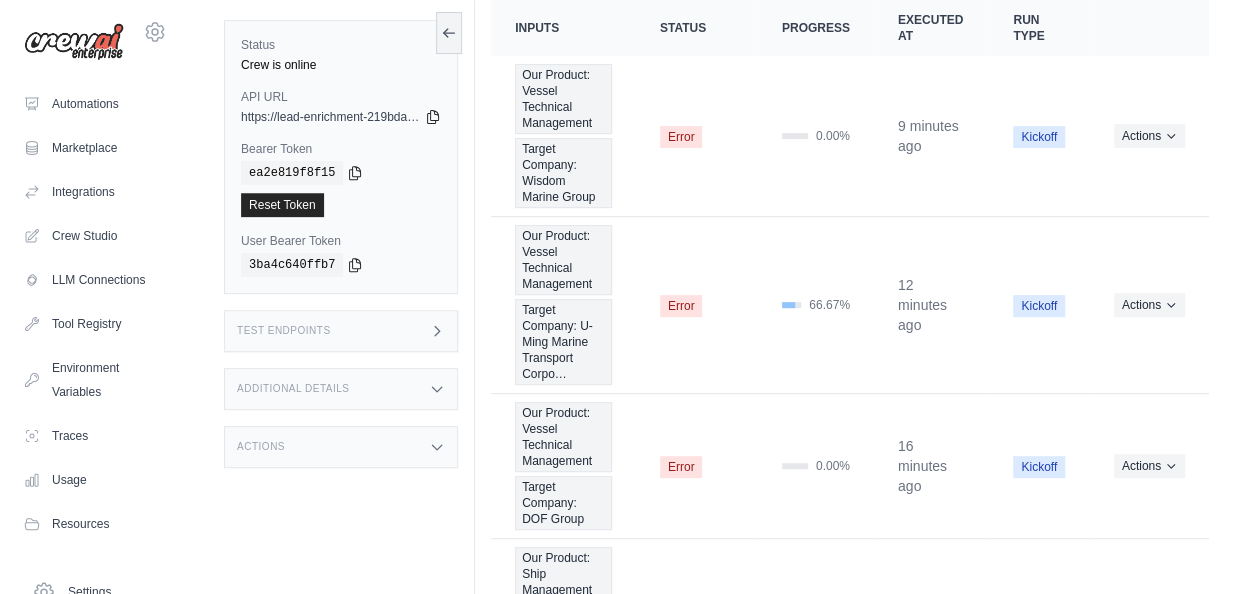 scroll, scrollTop: 355, scrollLeft: 0, axis: vertical 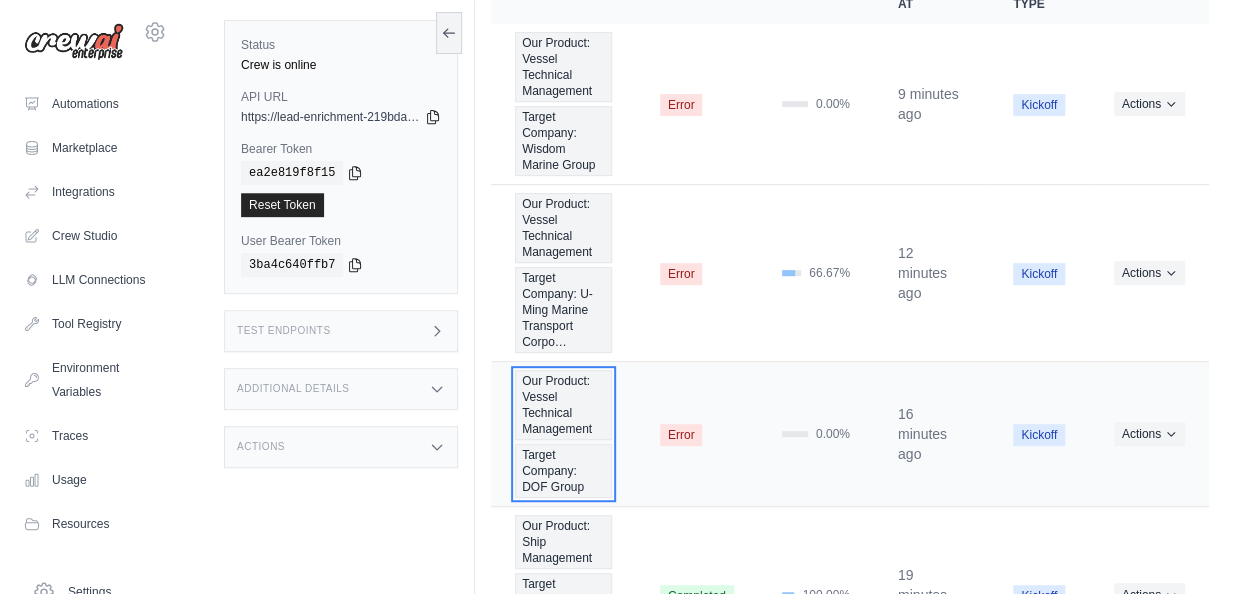 click on "Target Company:
DOF Group" at bounding box center (563, 471) 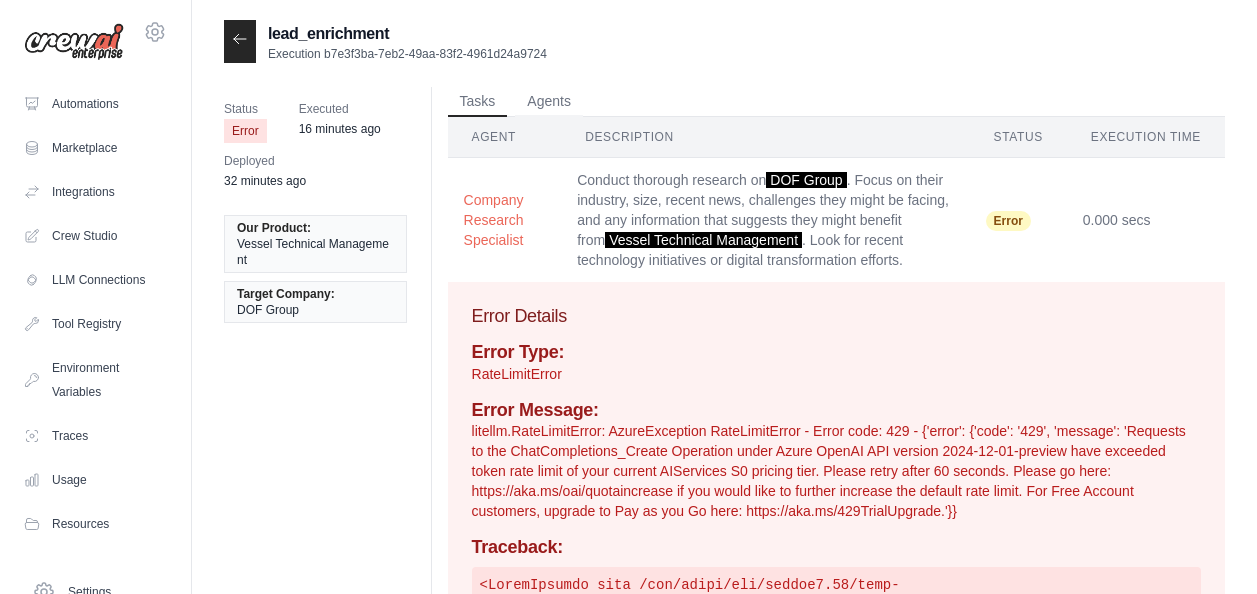 scroll, scrollTop: 0, scrollLeft: 0, axis: both 